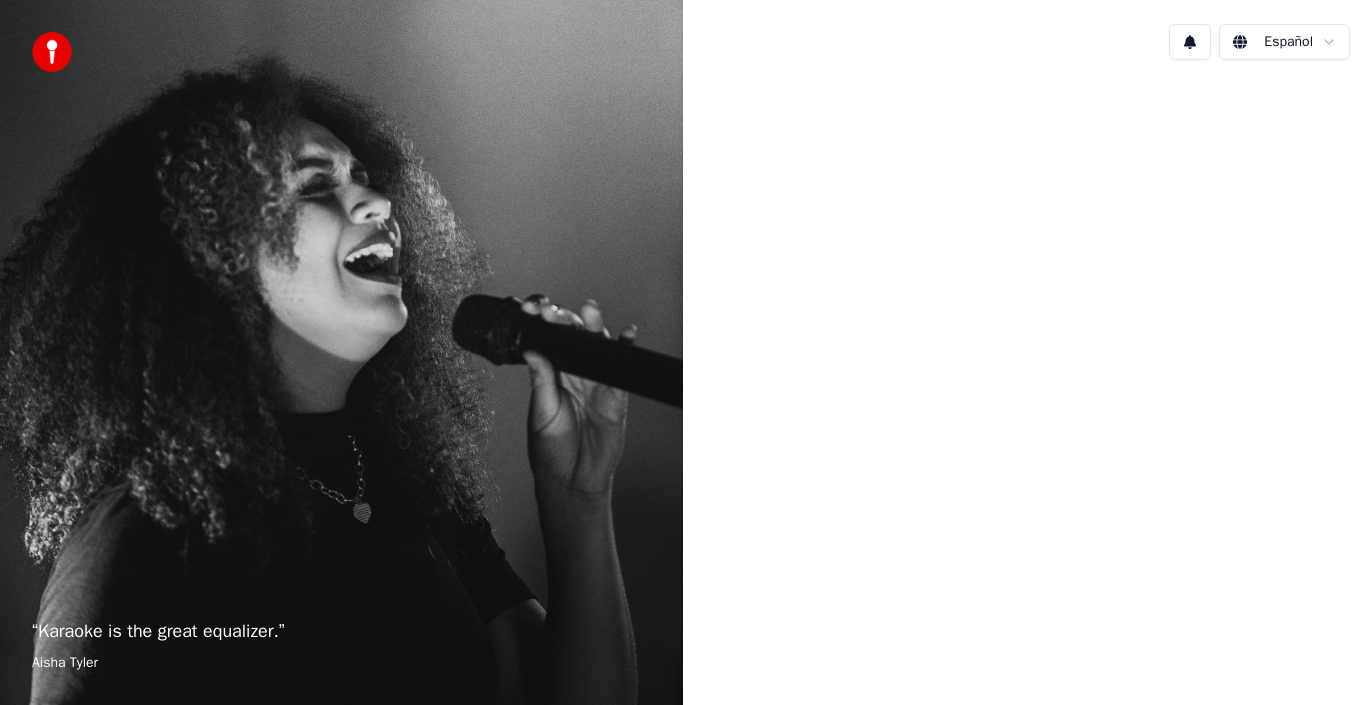 scroll, scrollTop: 0, scrollLeft: 0, axis: both 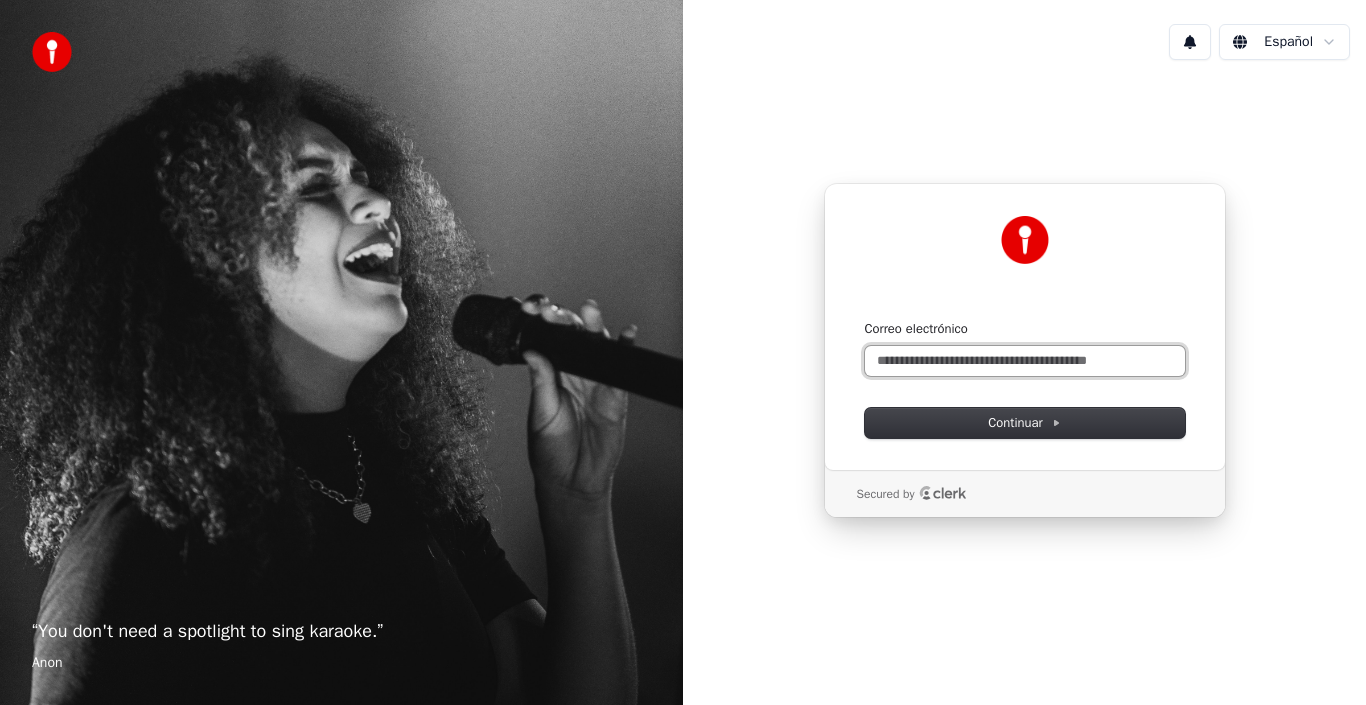 click on "Correo electrónico" at bounding box center (1025, 361) 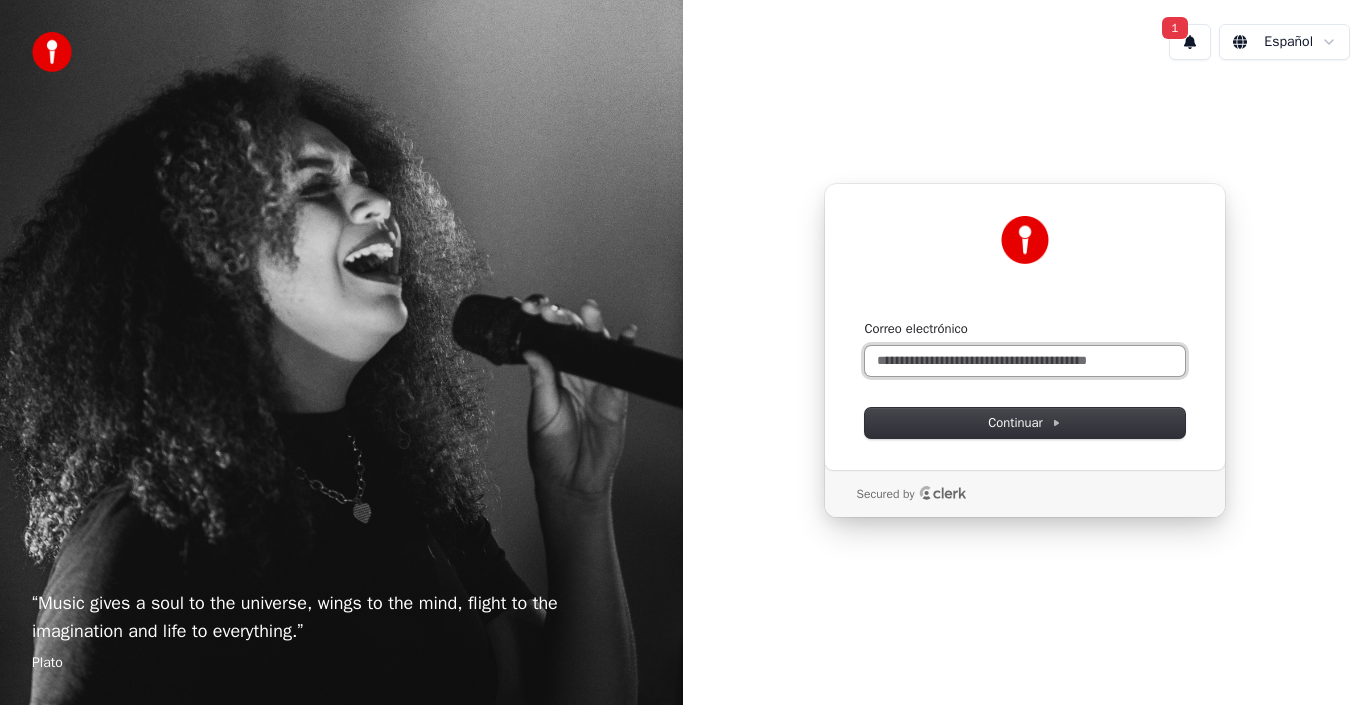 click on "Correo electrónico" at bounding box center [1025, 361] 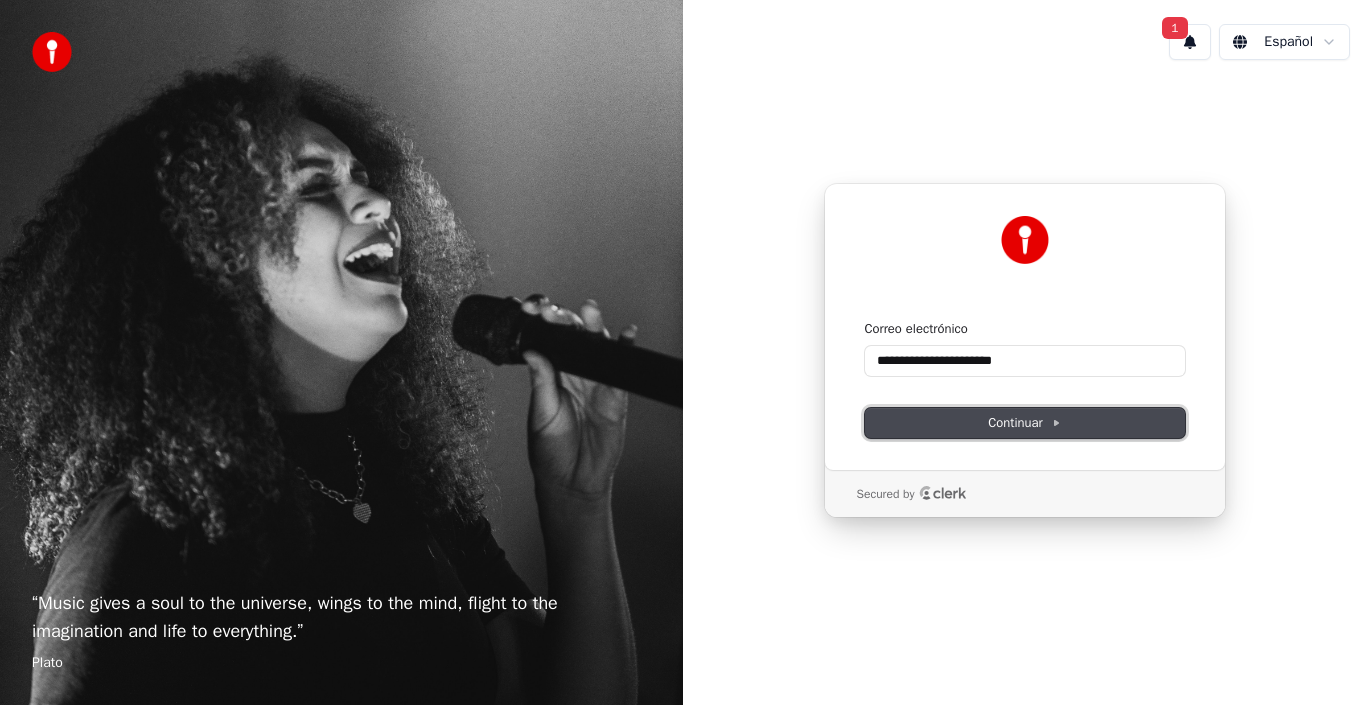 click on "Continuar" at bounding box center [1025, 423] 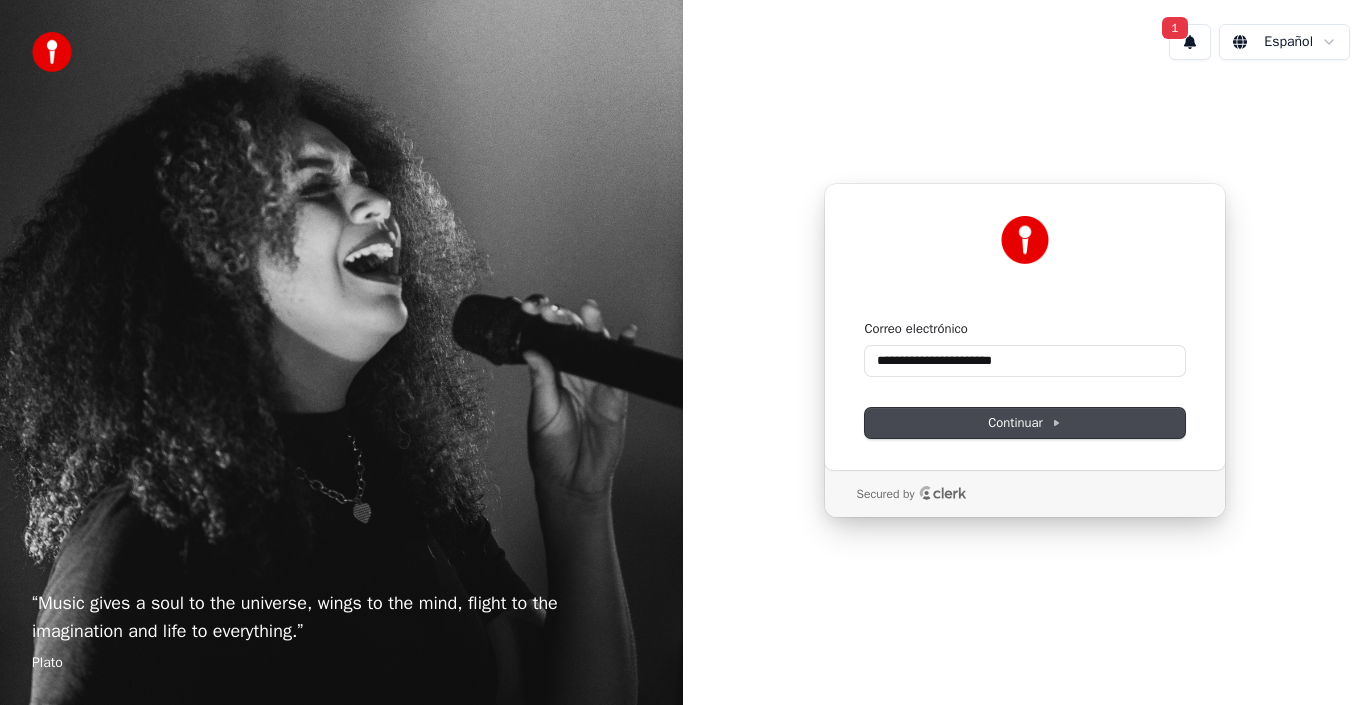 type on "**********" 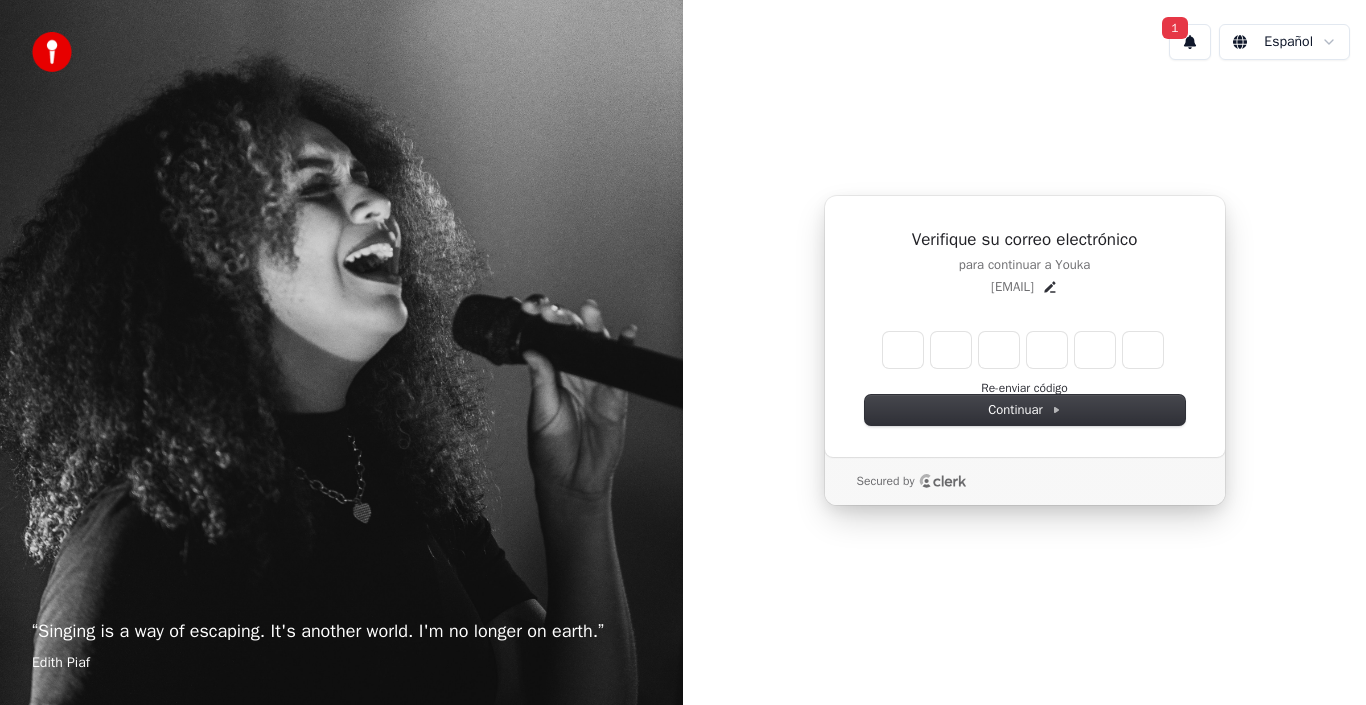 type on "*" 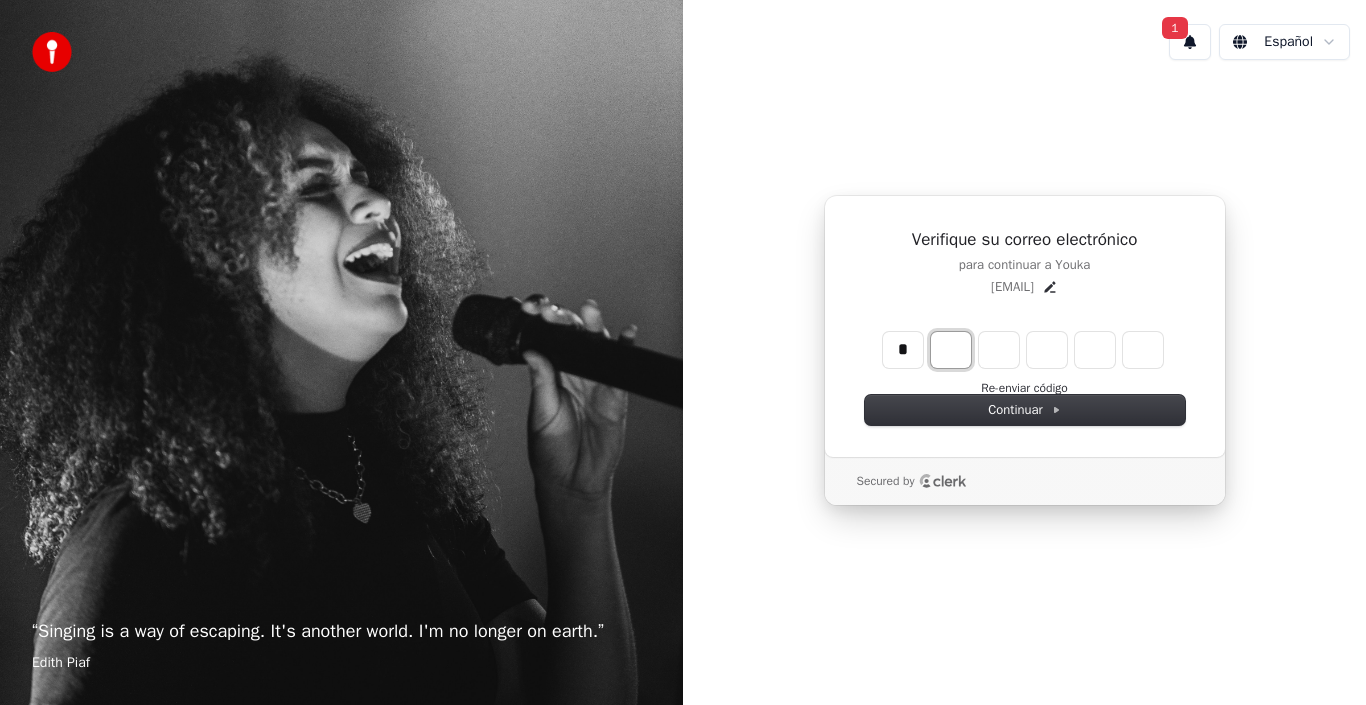 type on "*" 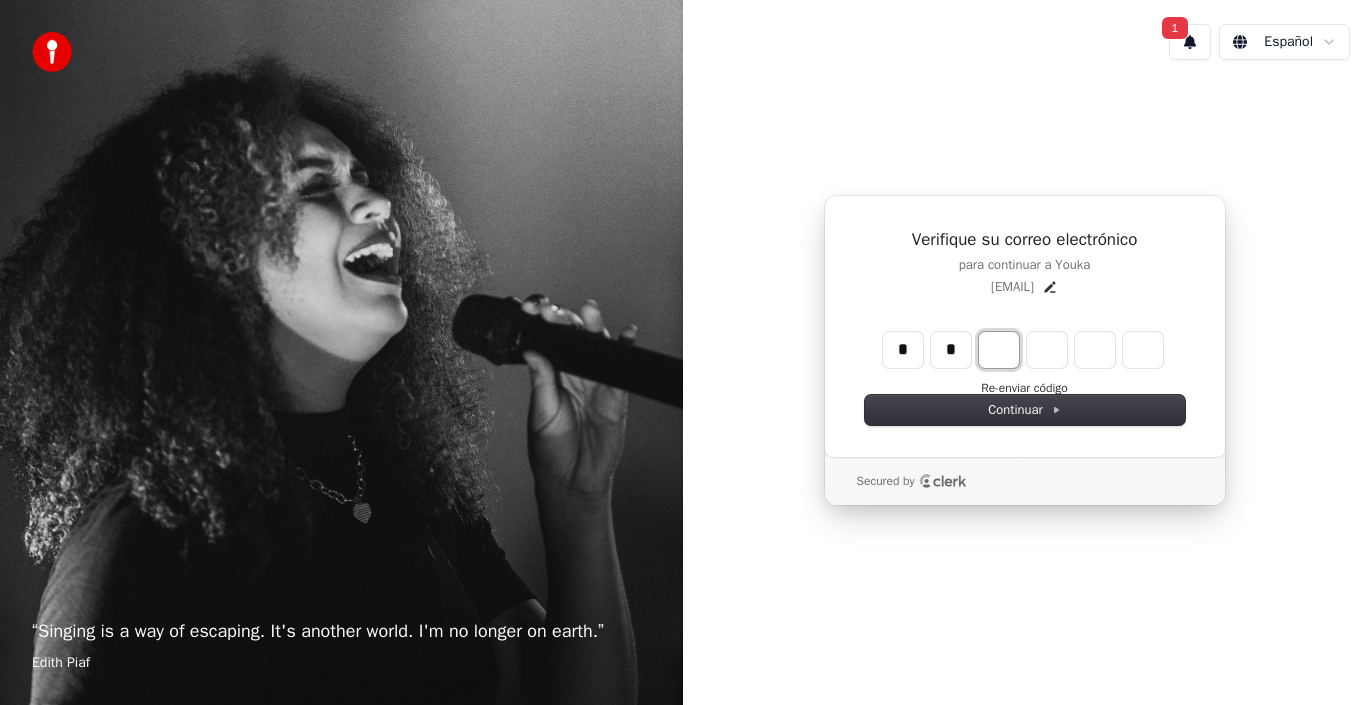 type on "**" 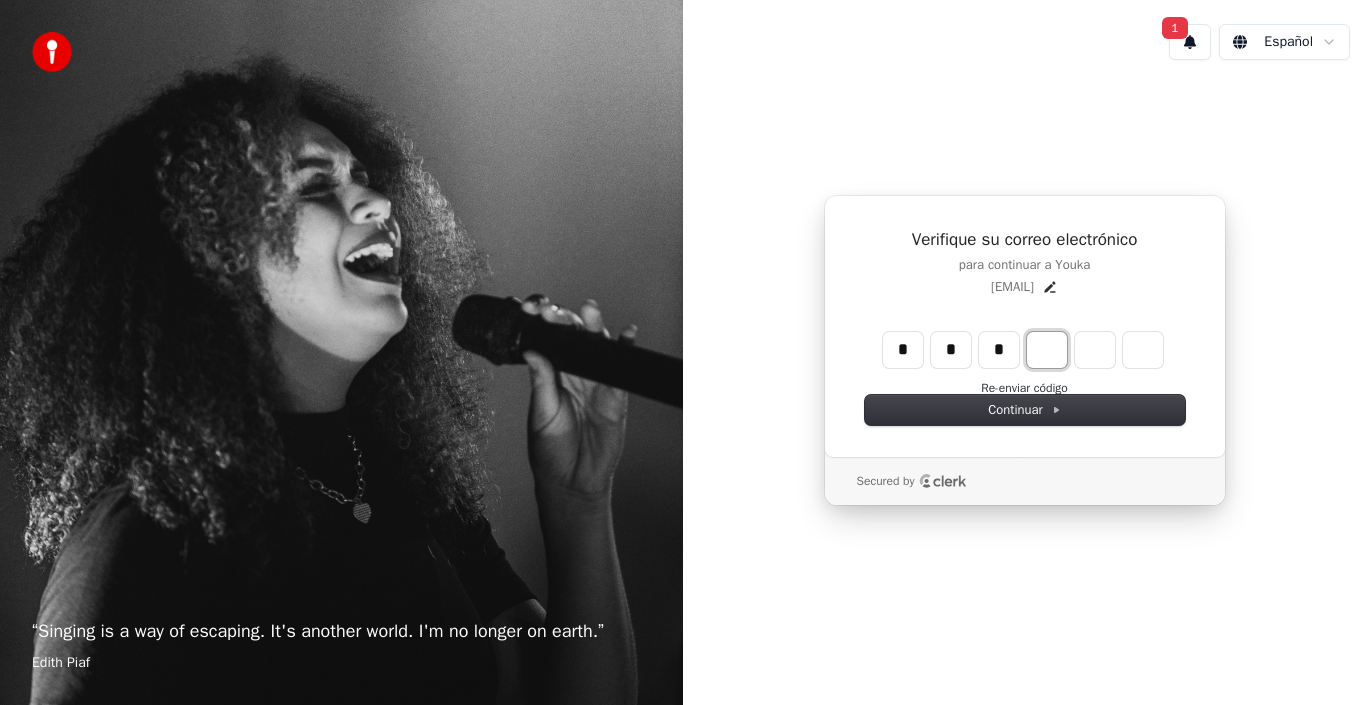 type on "***" 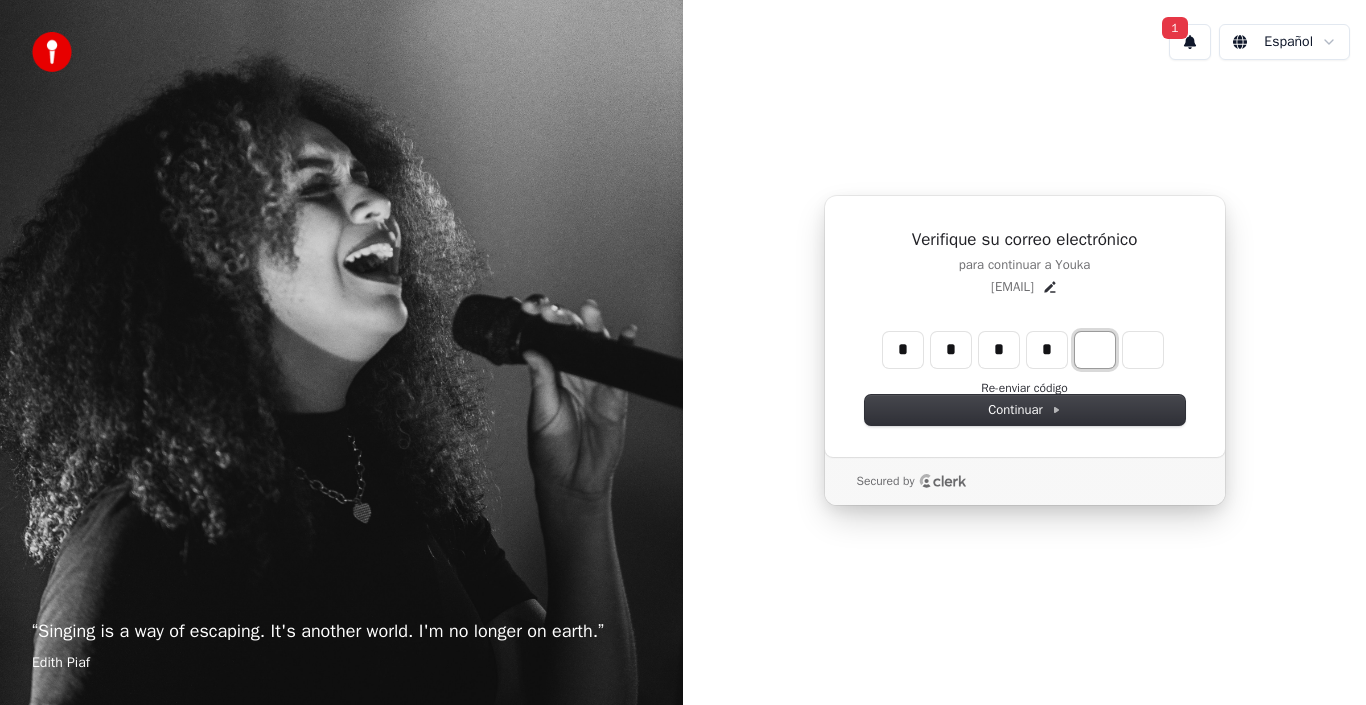 type on "****" 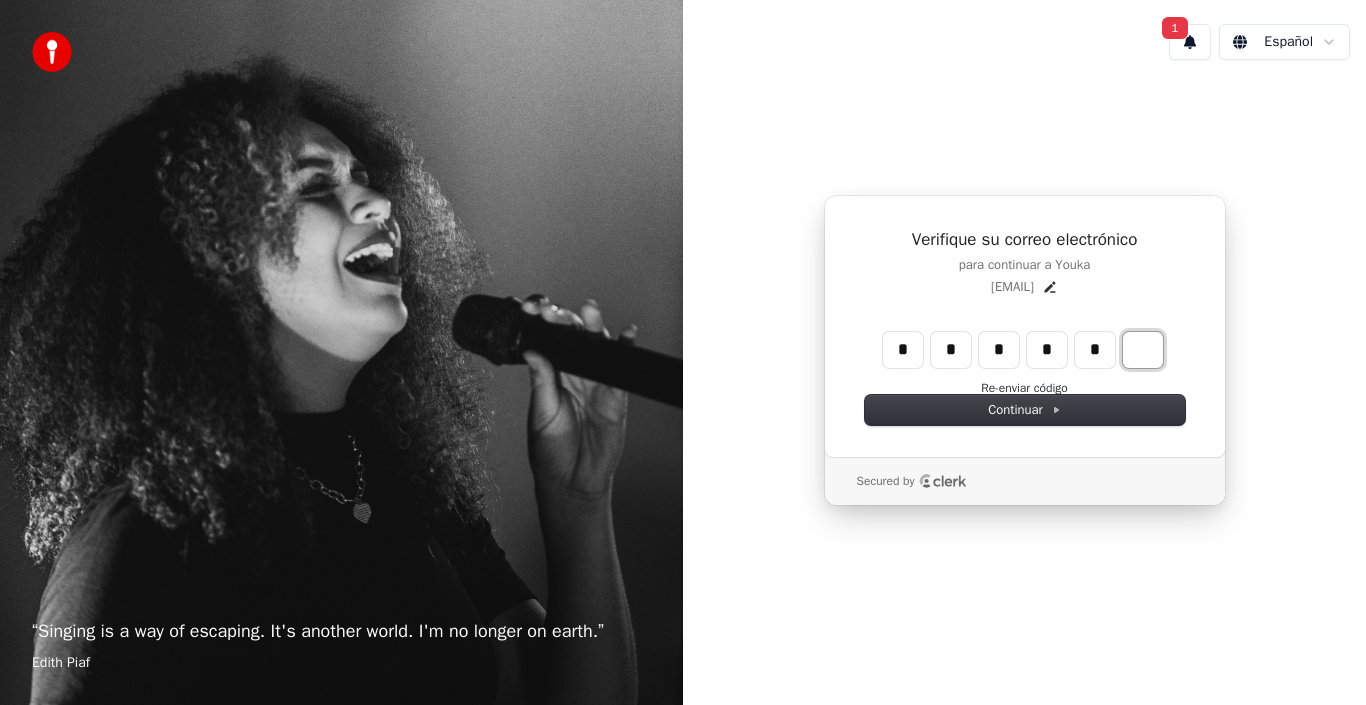 type on "******" 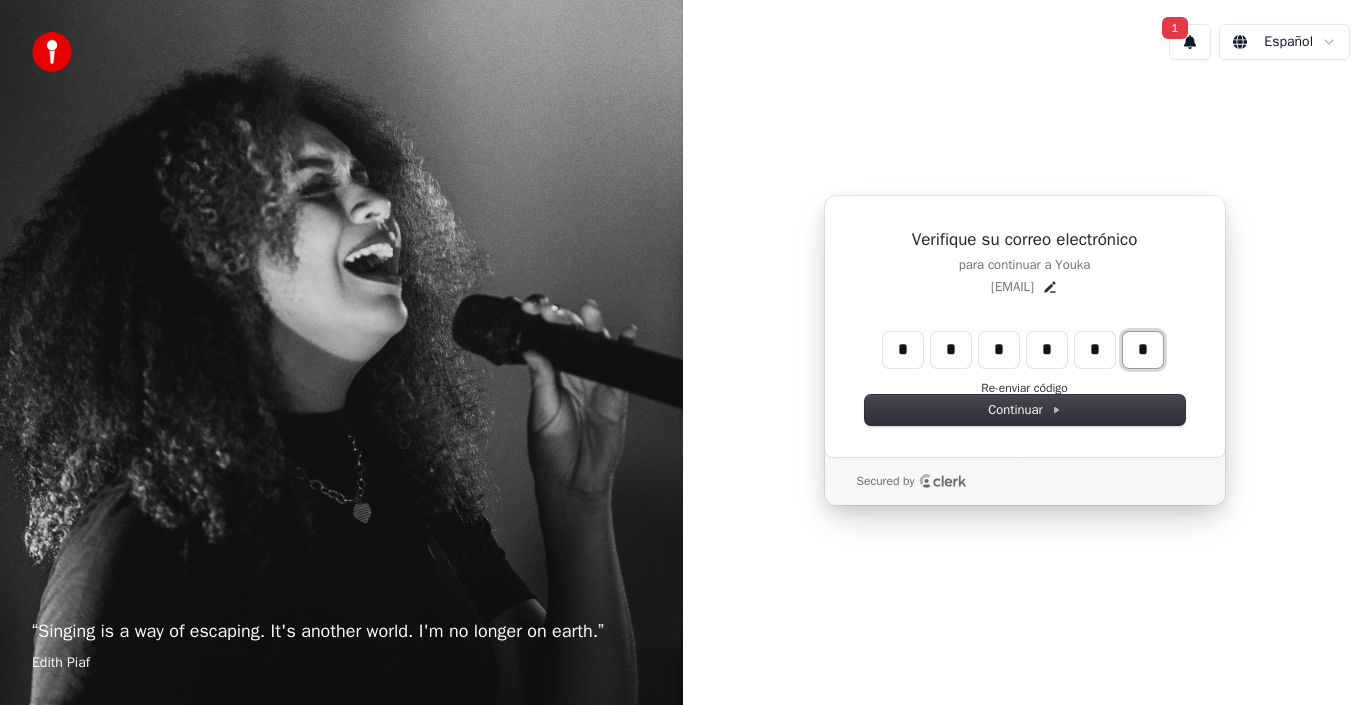 type on "*" 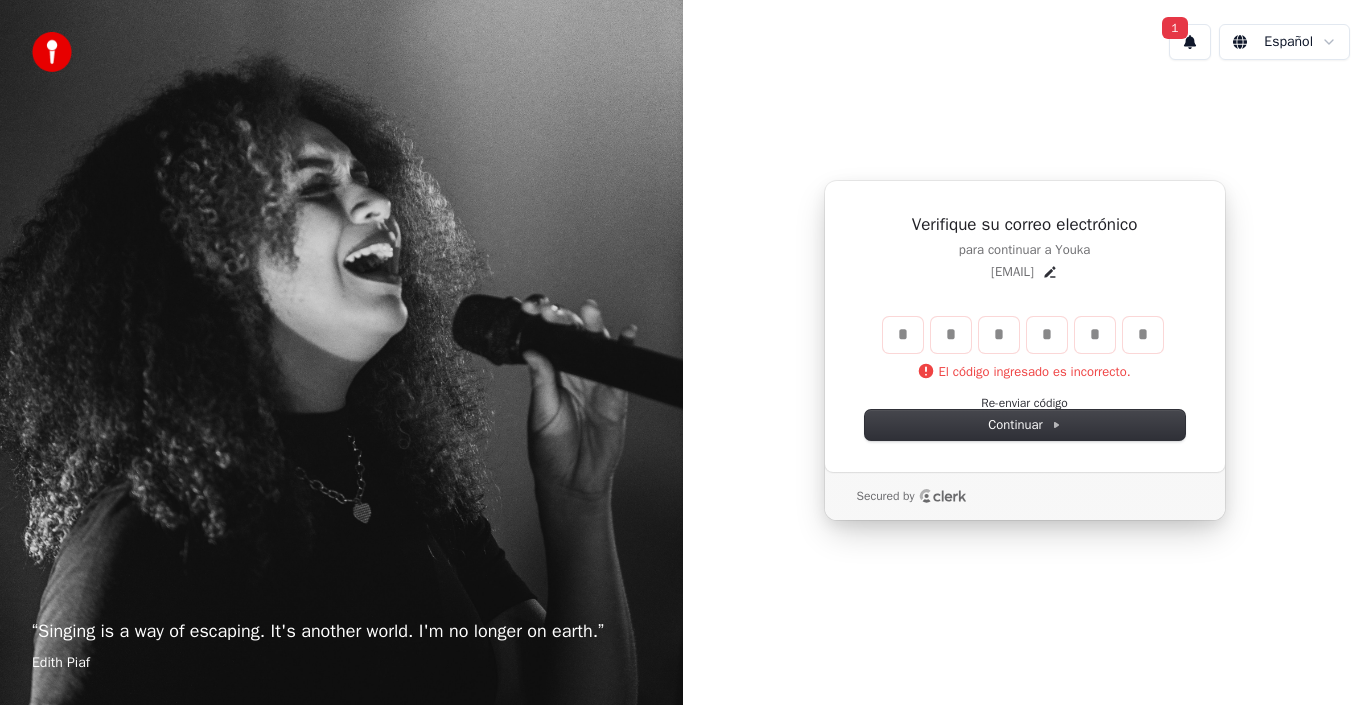type 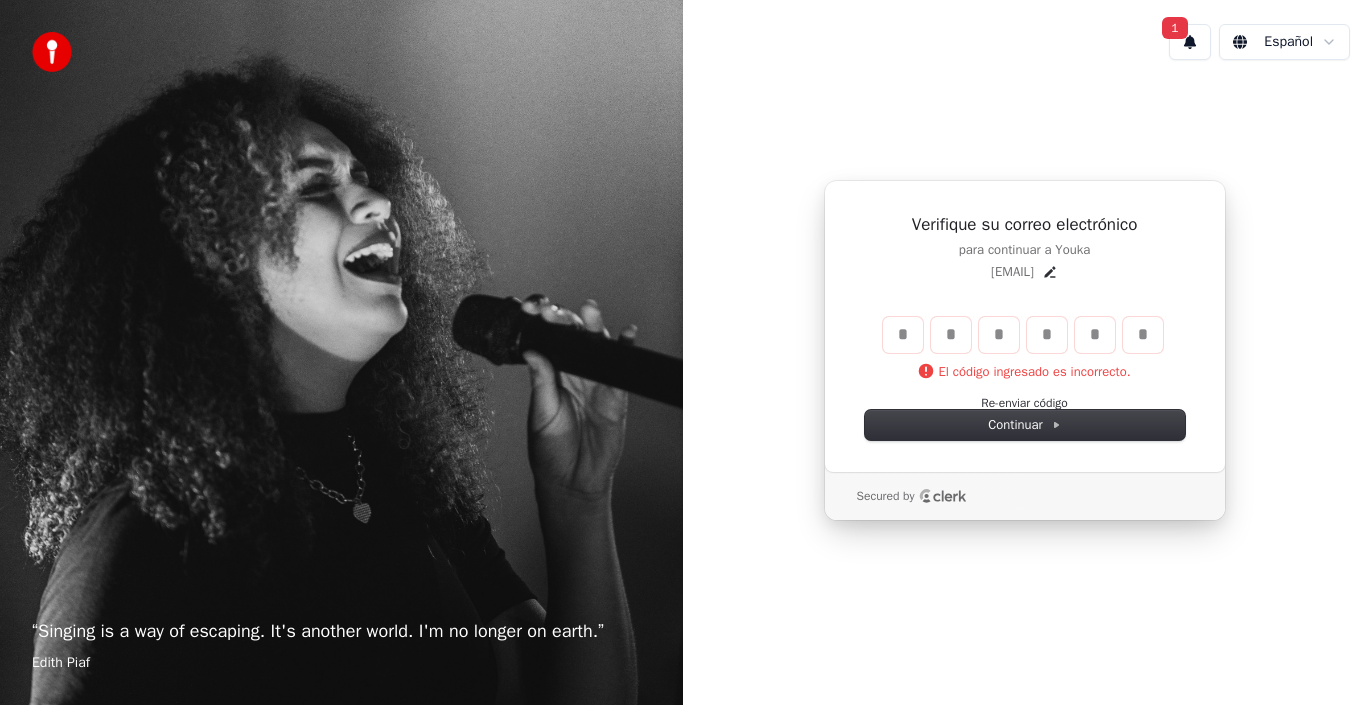 type 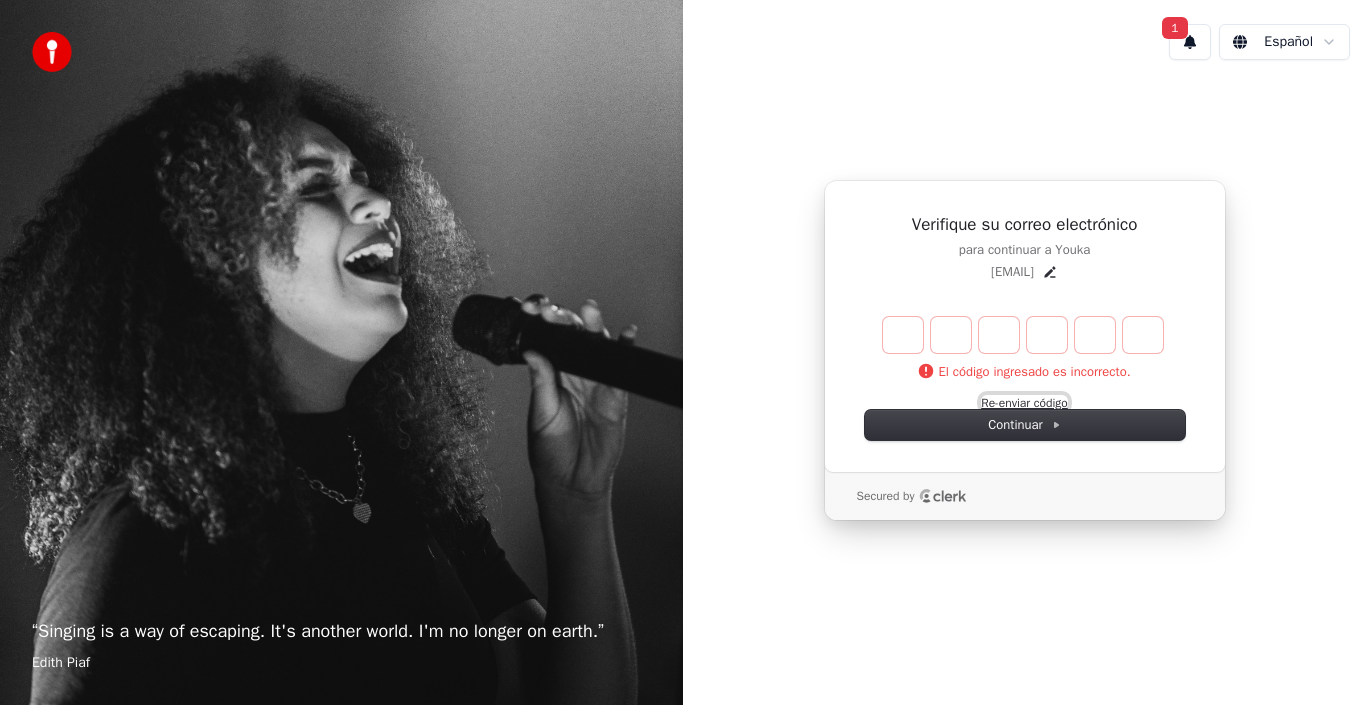 click on "Re-enviar código" at bounding box center [1024, 403] 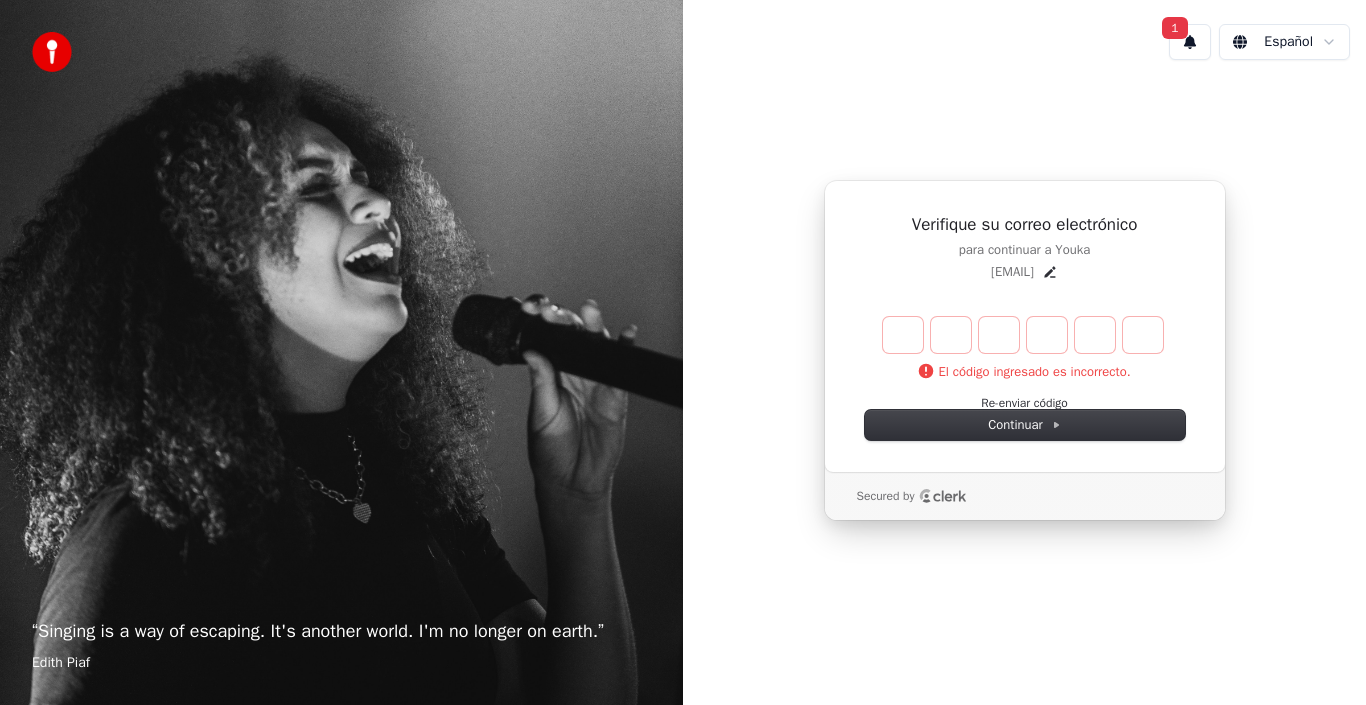 click on "1" at bounding box center (1190, 42) 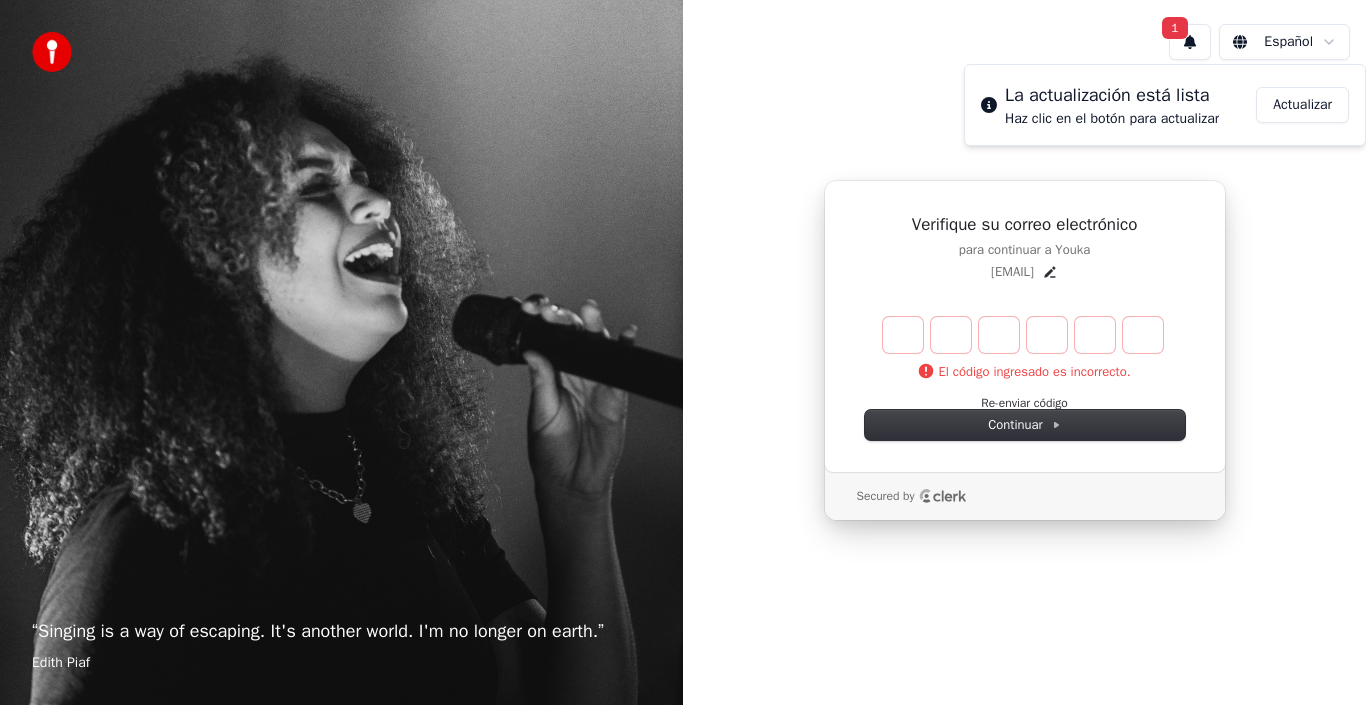 click on "Actualizar" at bounding box center [1302, 105] 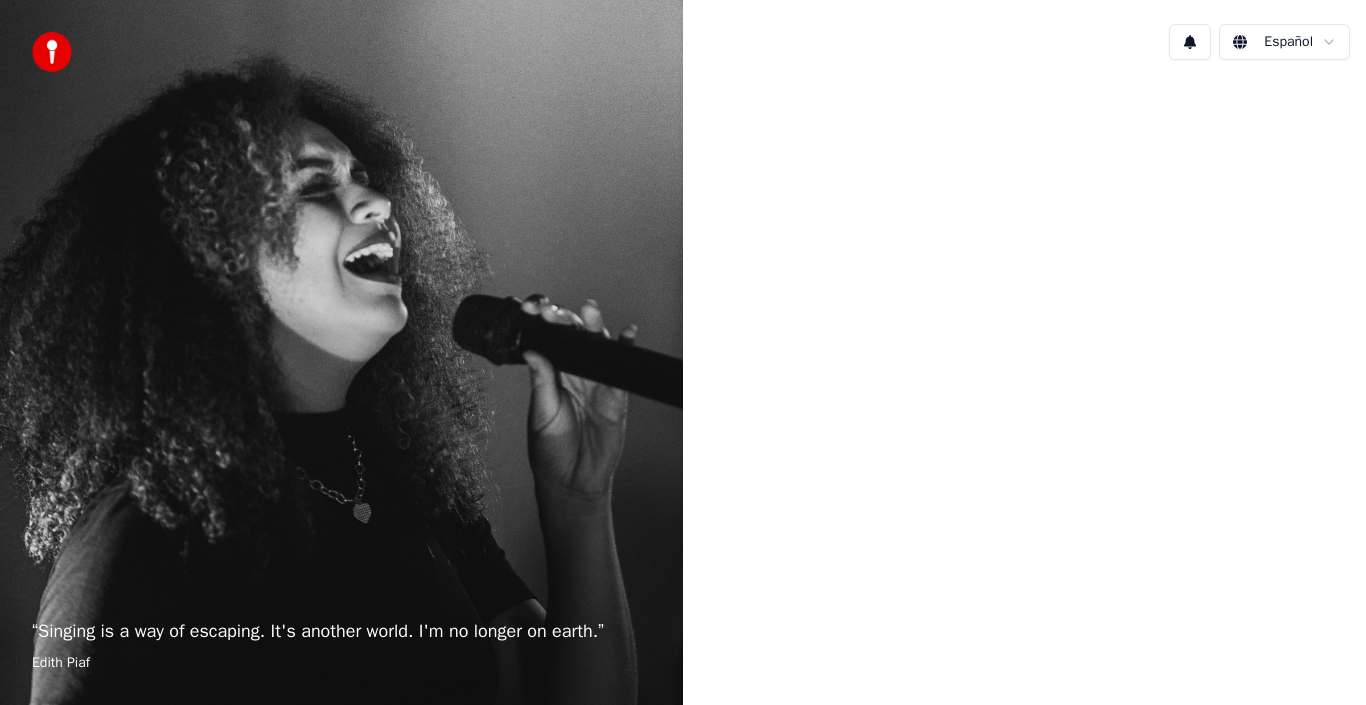 scroll, scrollTop: 0, scrollLeft: 0, axis: both 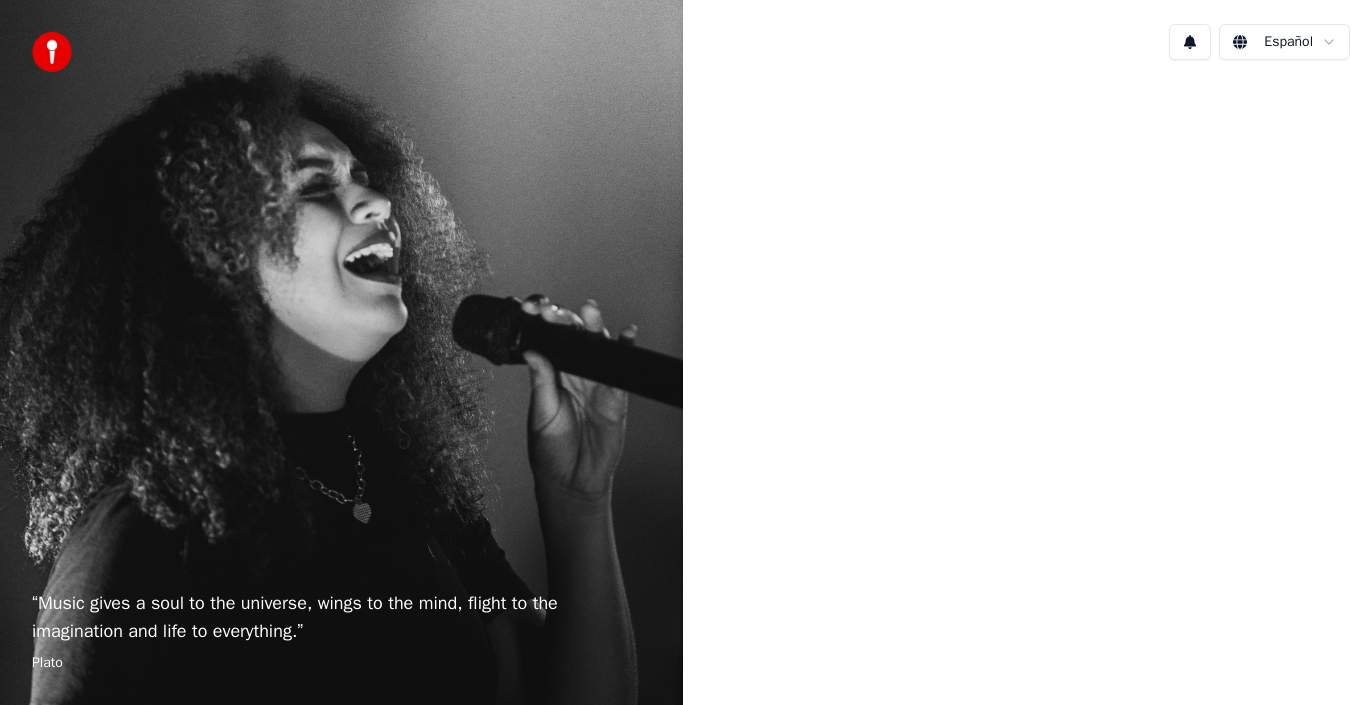 click on "“ Music gives a soul to the universe, wings to the mind, flight to the imagination and life to everything. ” Plato Español" at bounding box center [683, 352] 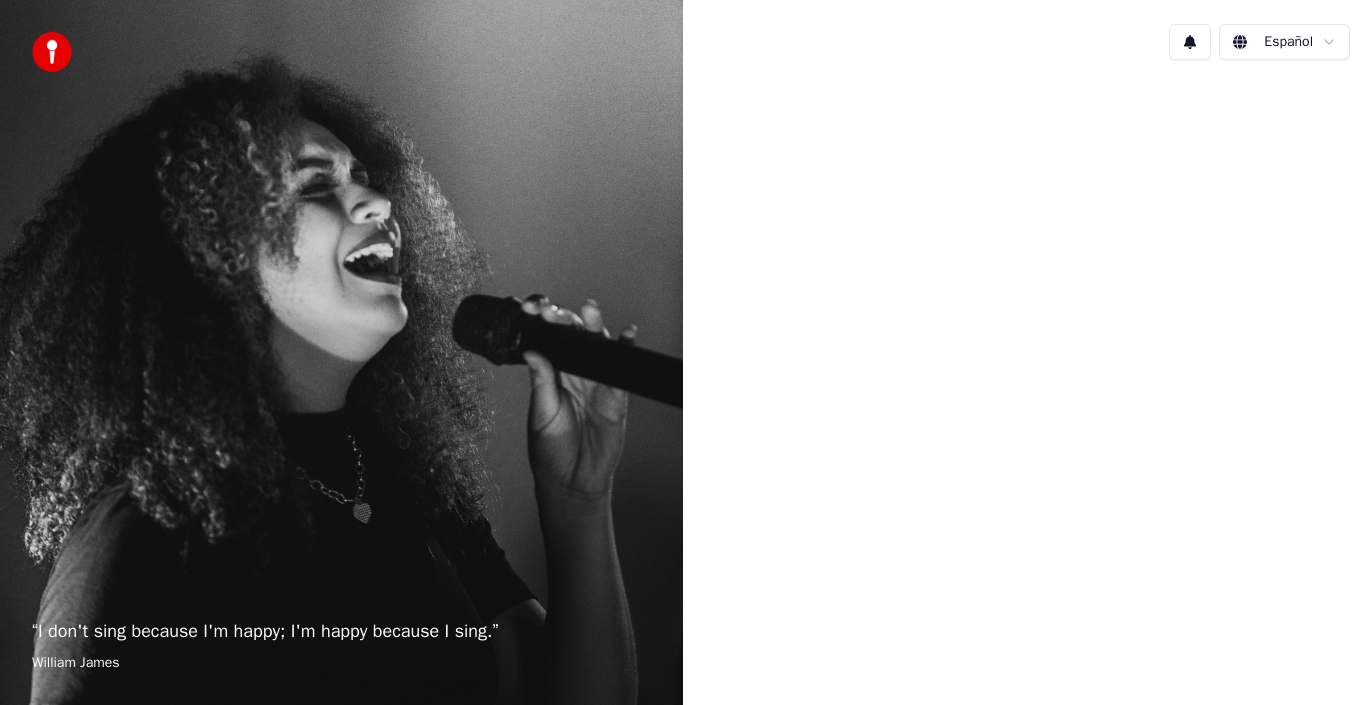 click on "“ I don't sing because I'm happy; I'm happy because I sing. ” William James Español" at bounding box center (683, 352) 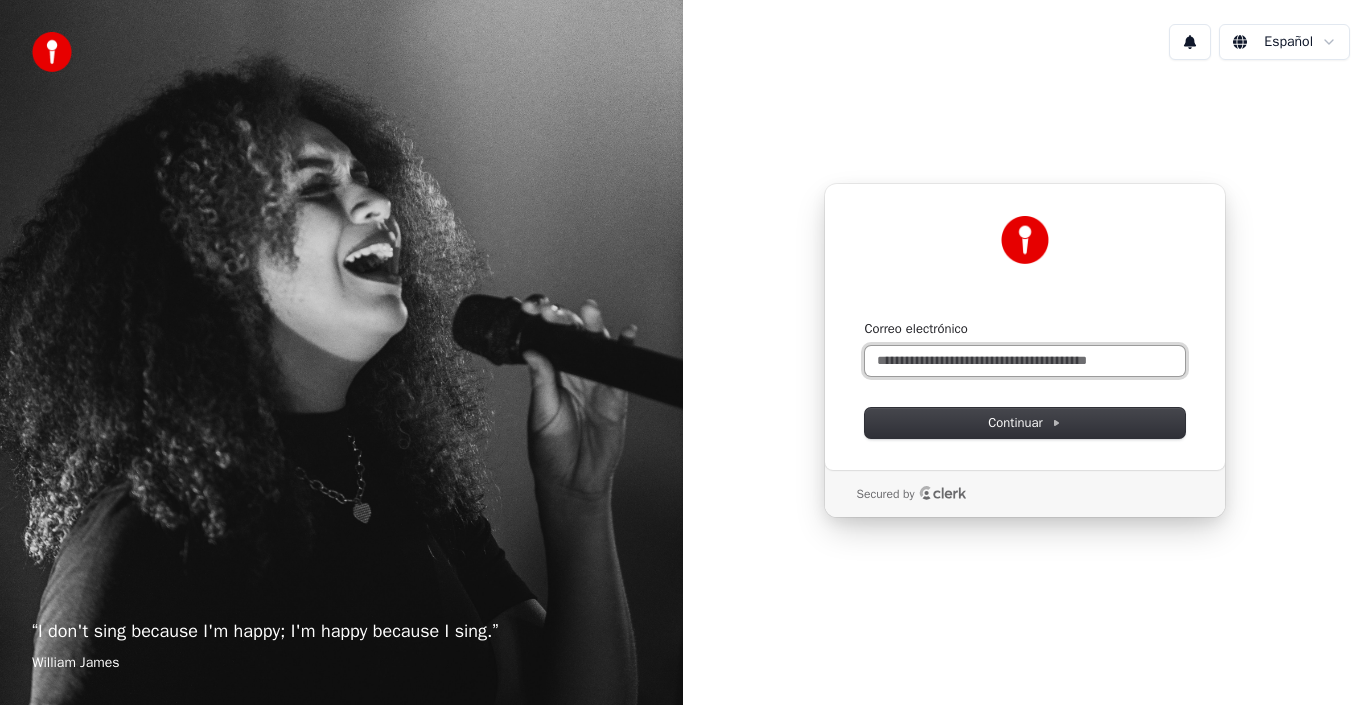 click on "Correo electrónico" at bounding box center (1025, 361) 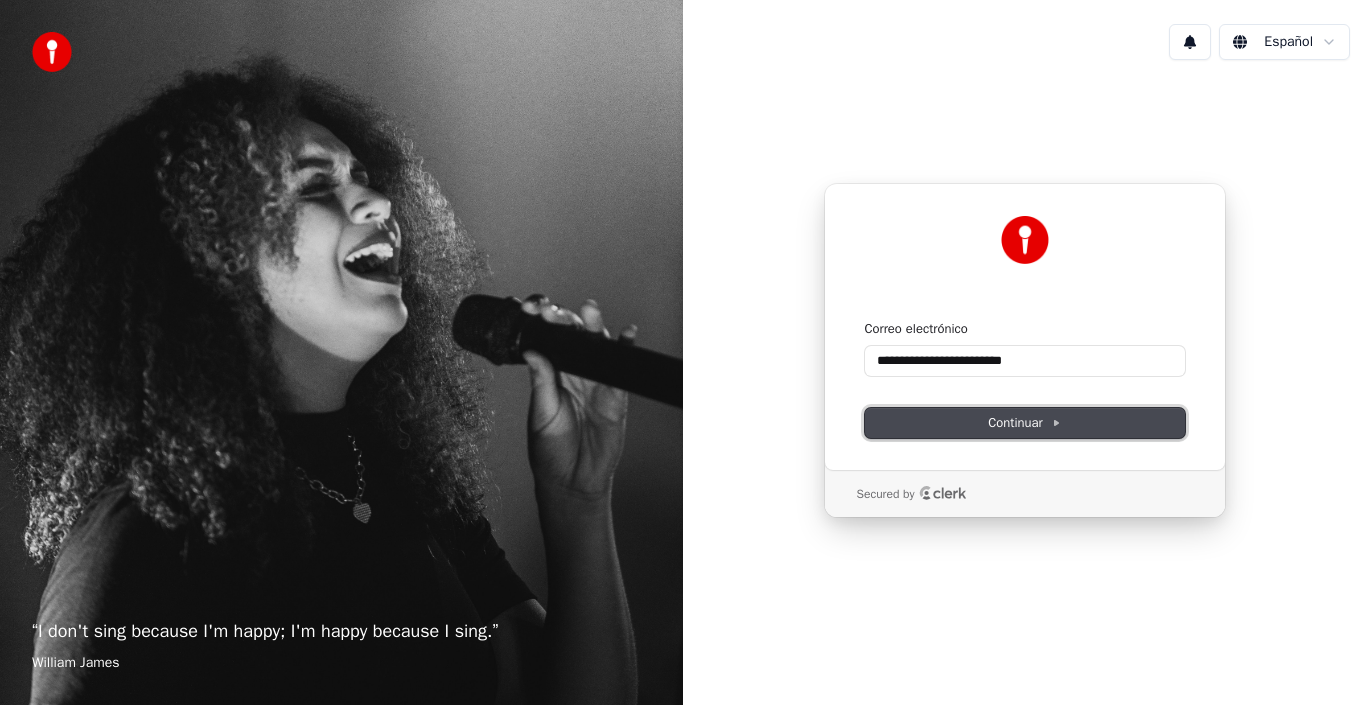 click on "Continuar" at bounding box center [1025, 423] 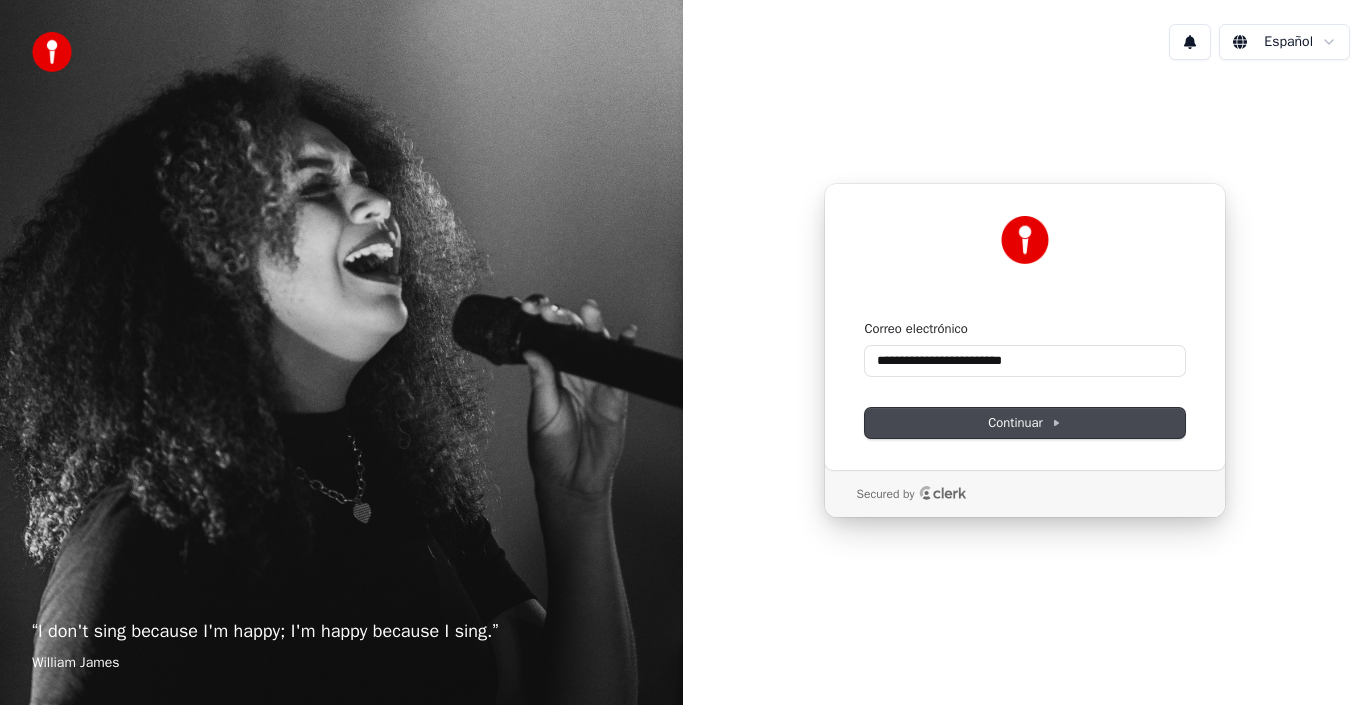 type on "**********" 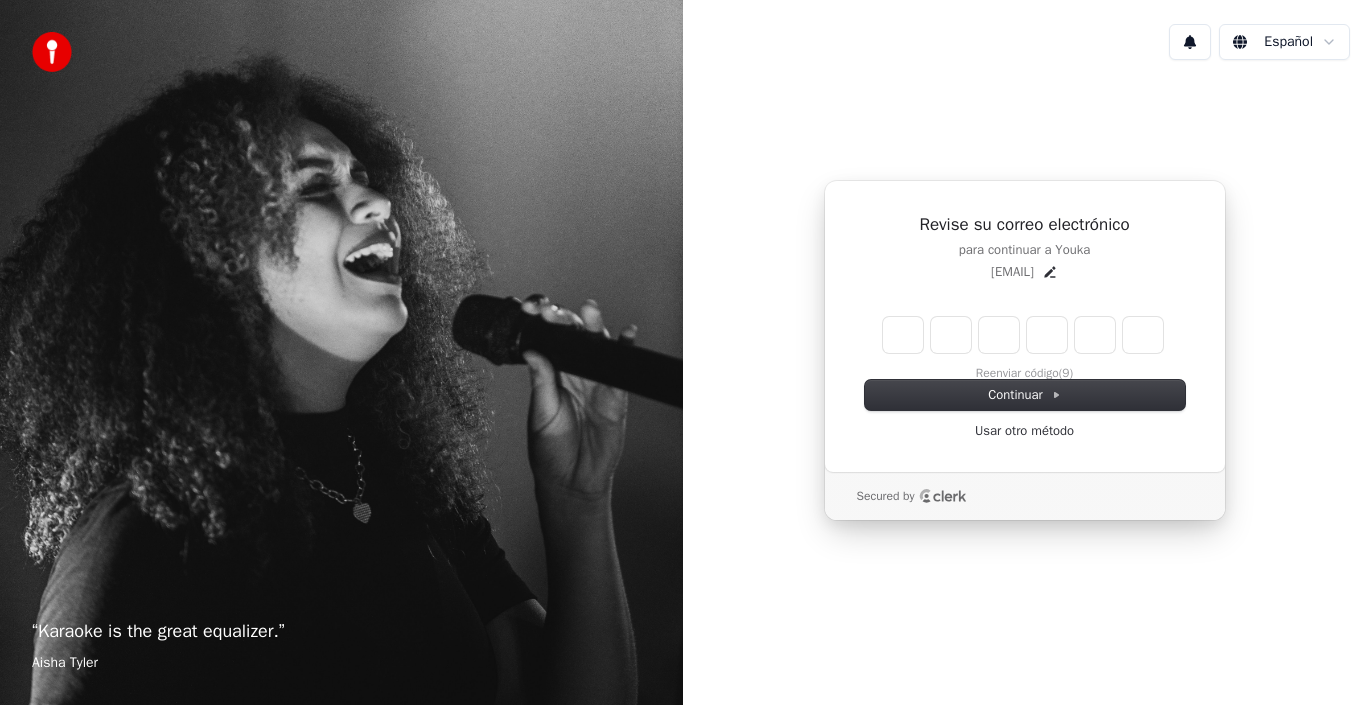 type on "*" 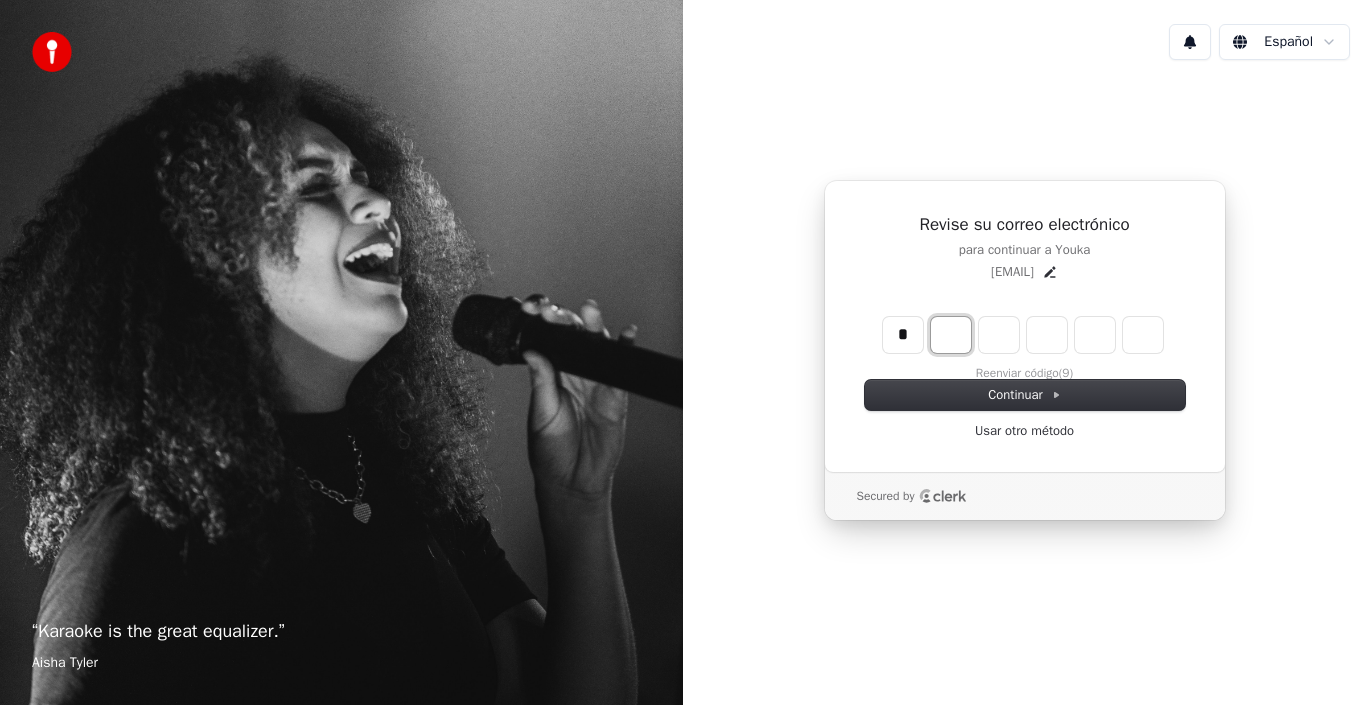 type on "*" 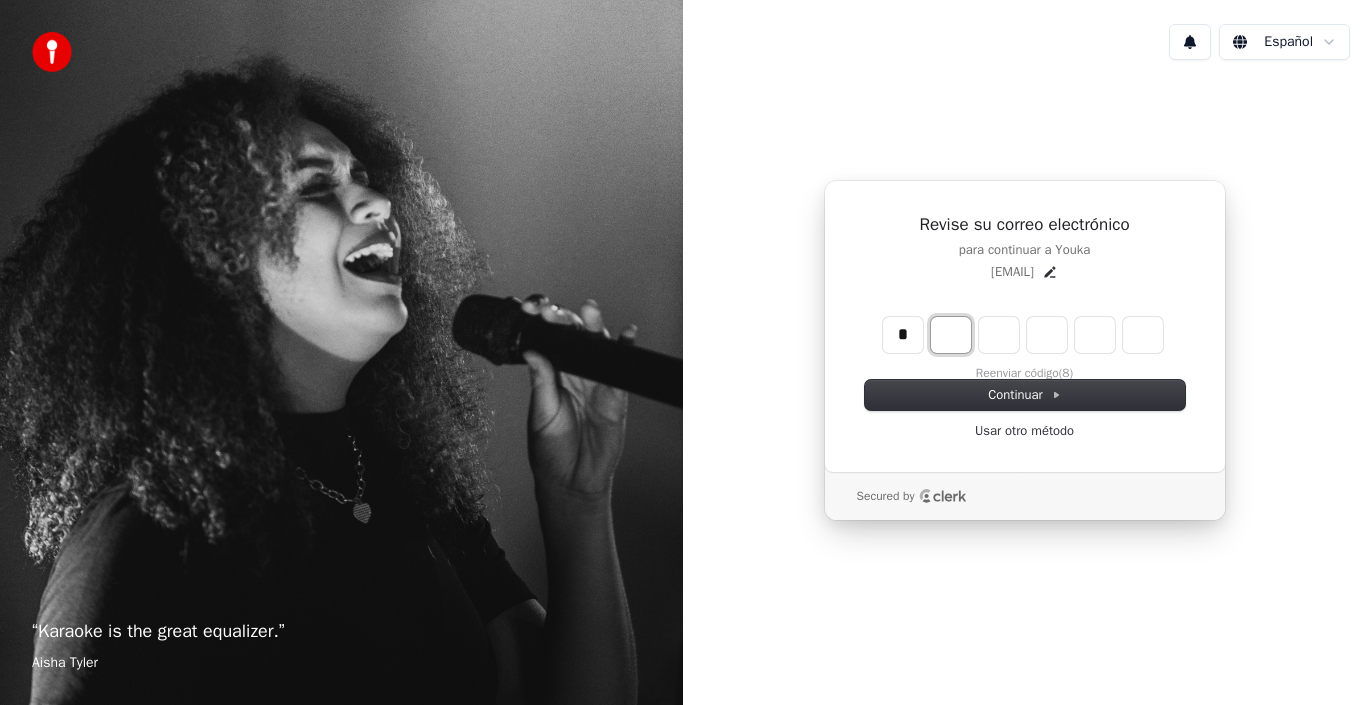 type on "*" 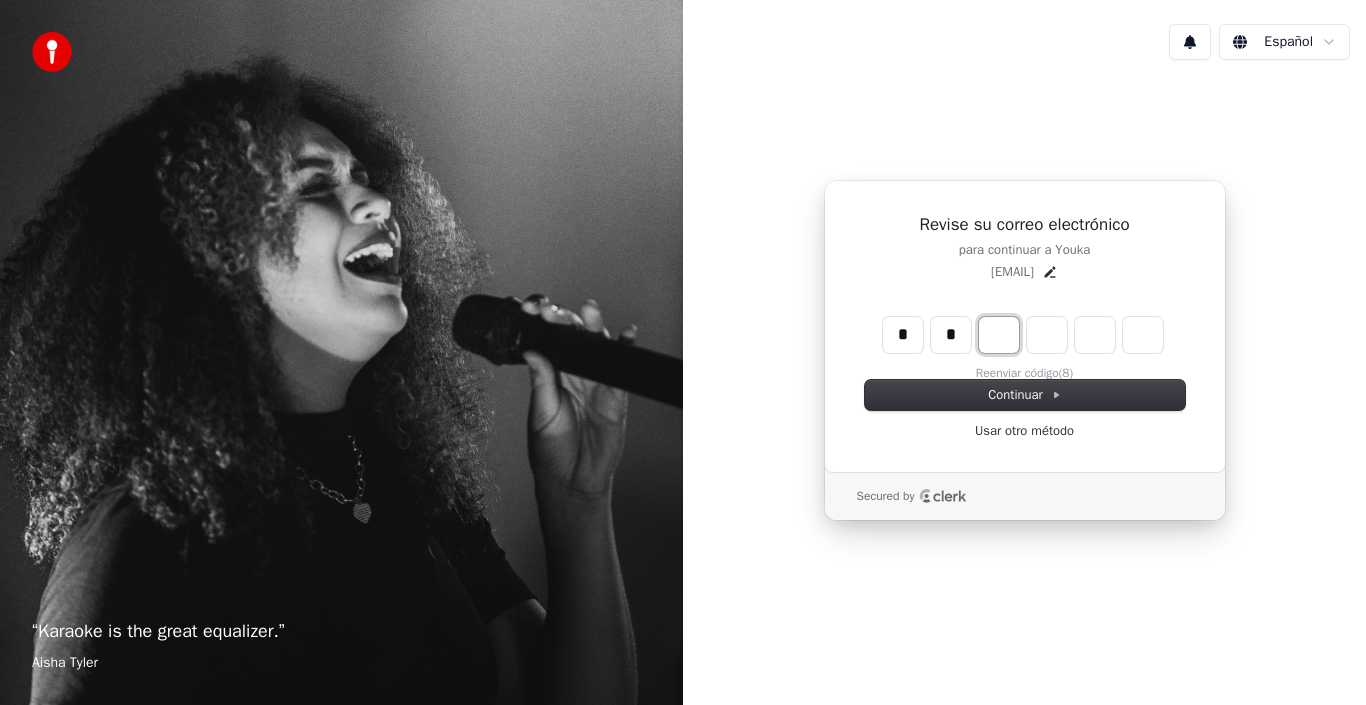 type on "**" 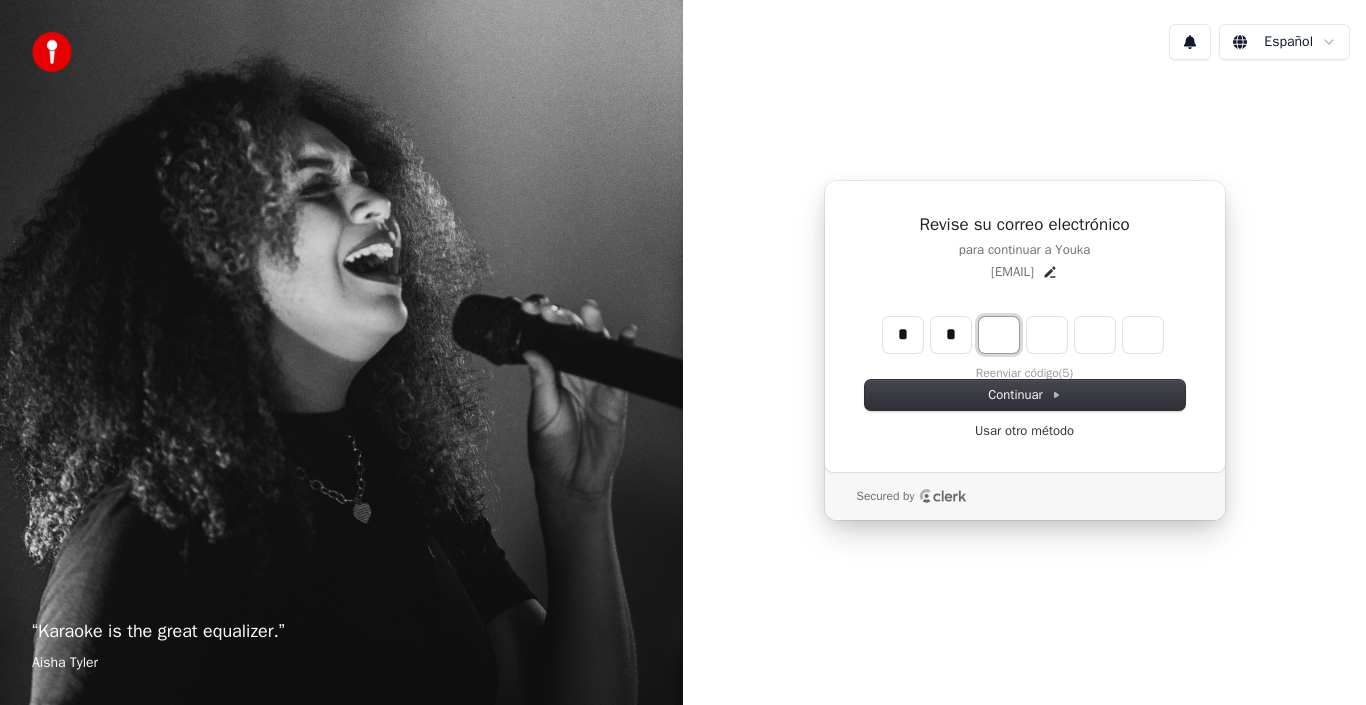 type on "*" 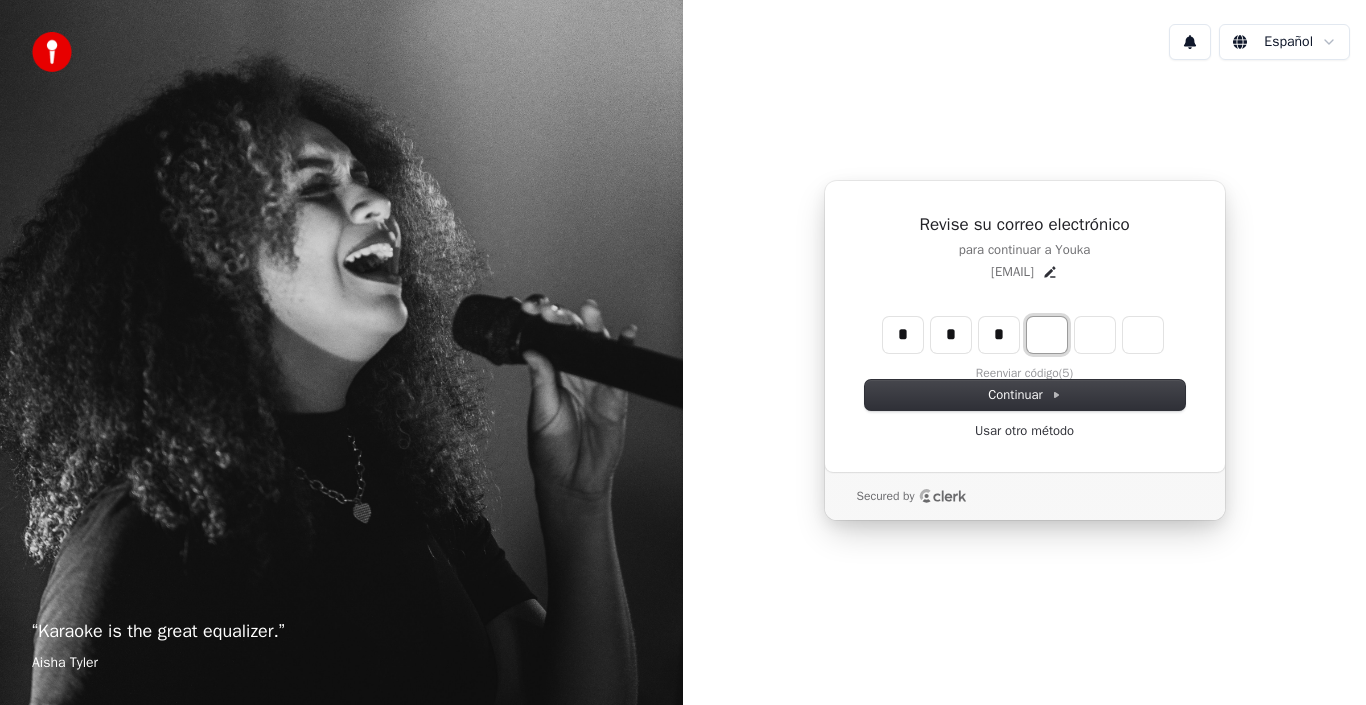 type on "***" 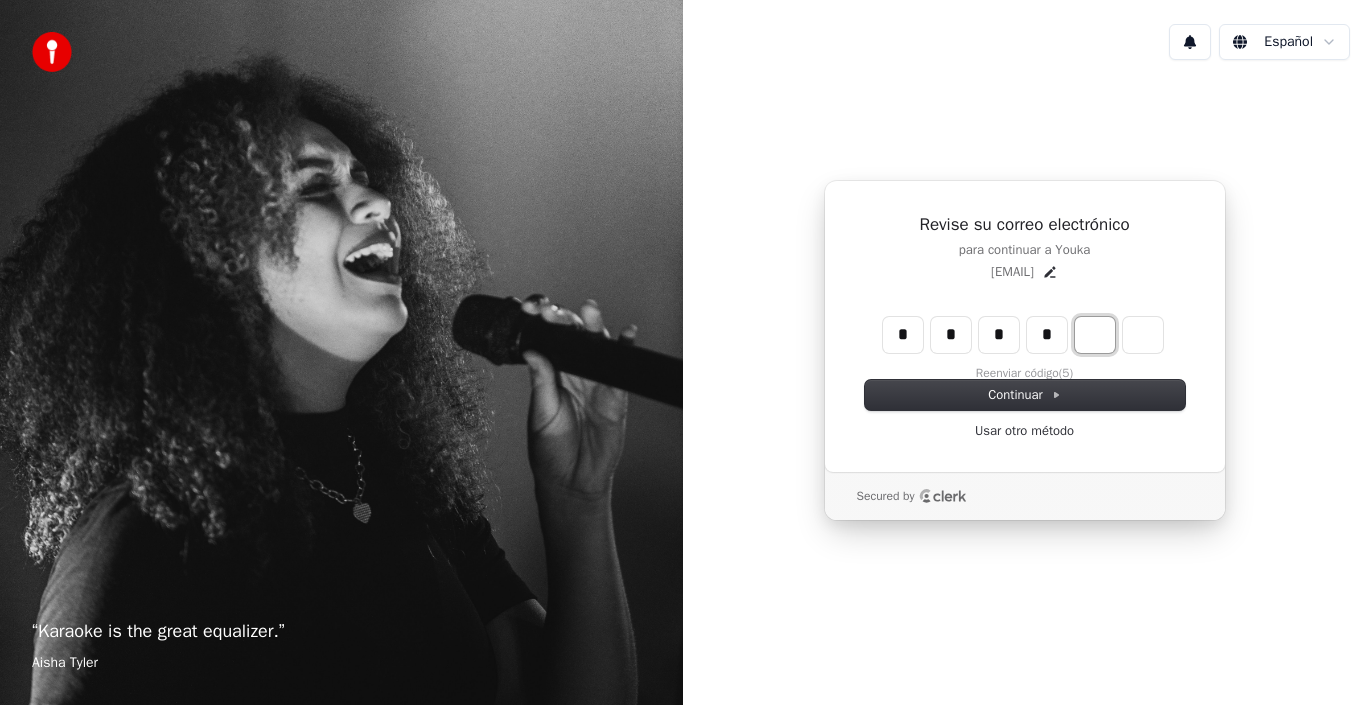 type on "****" 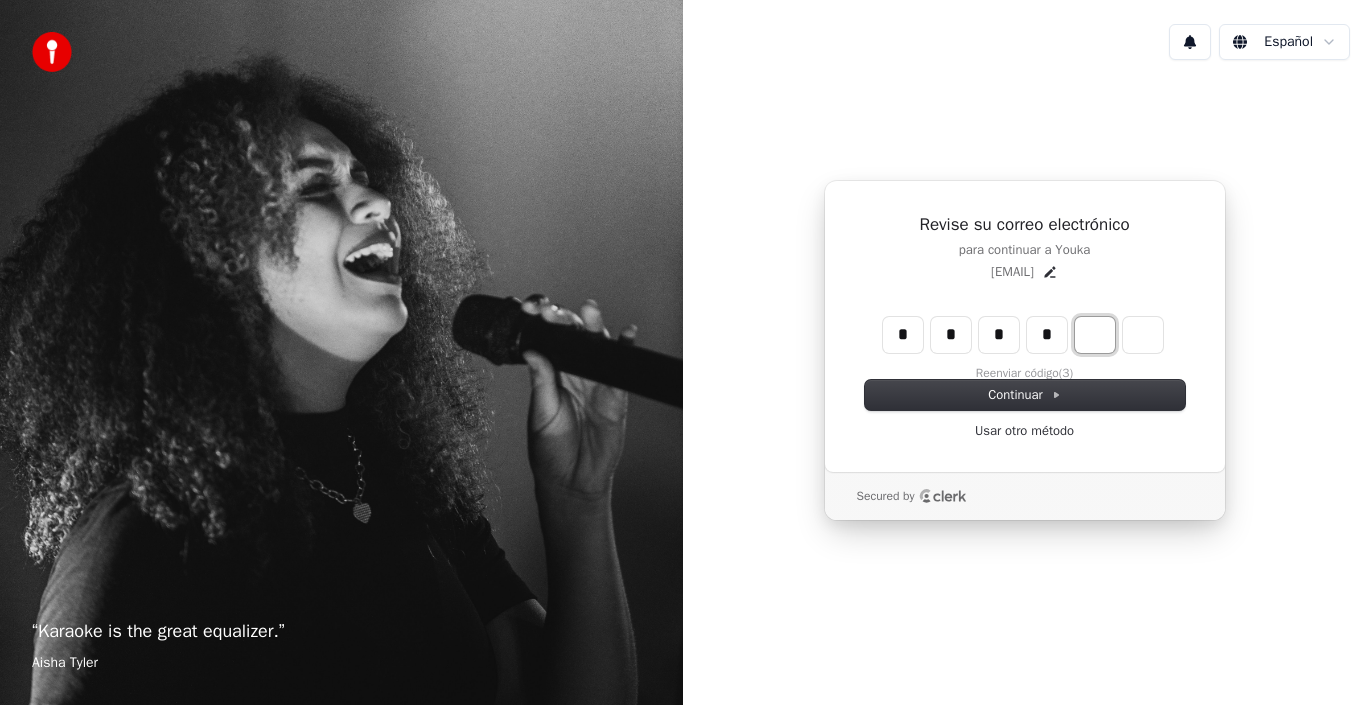 type on "*" 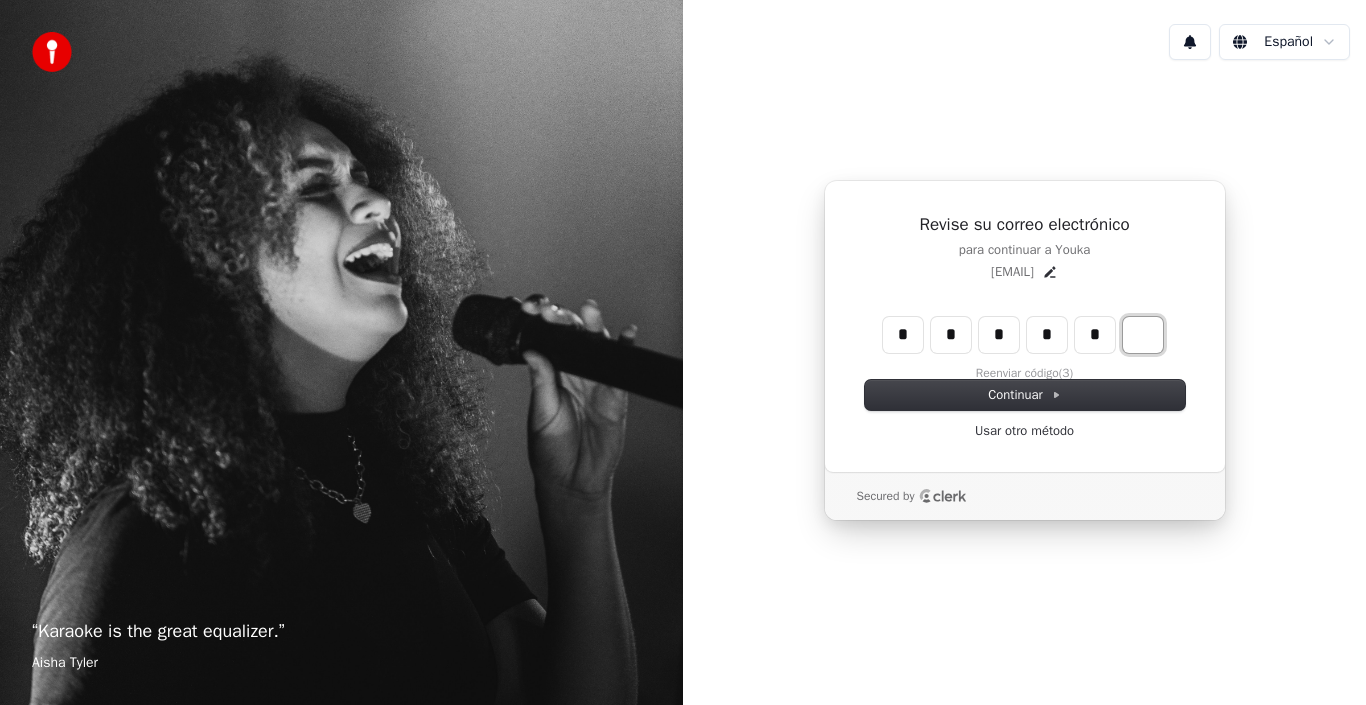 type on "*****" 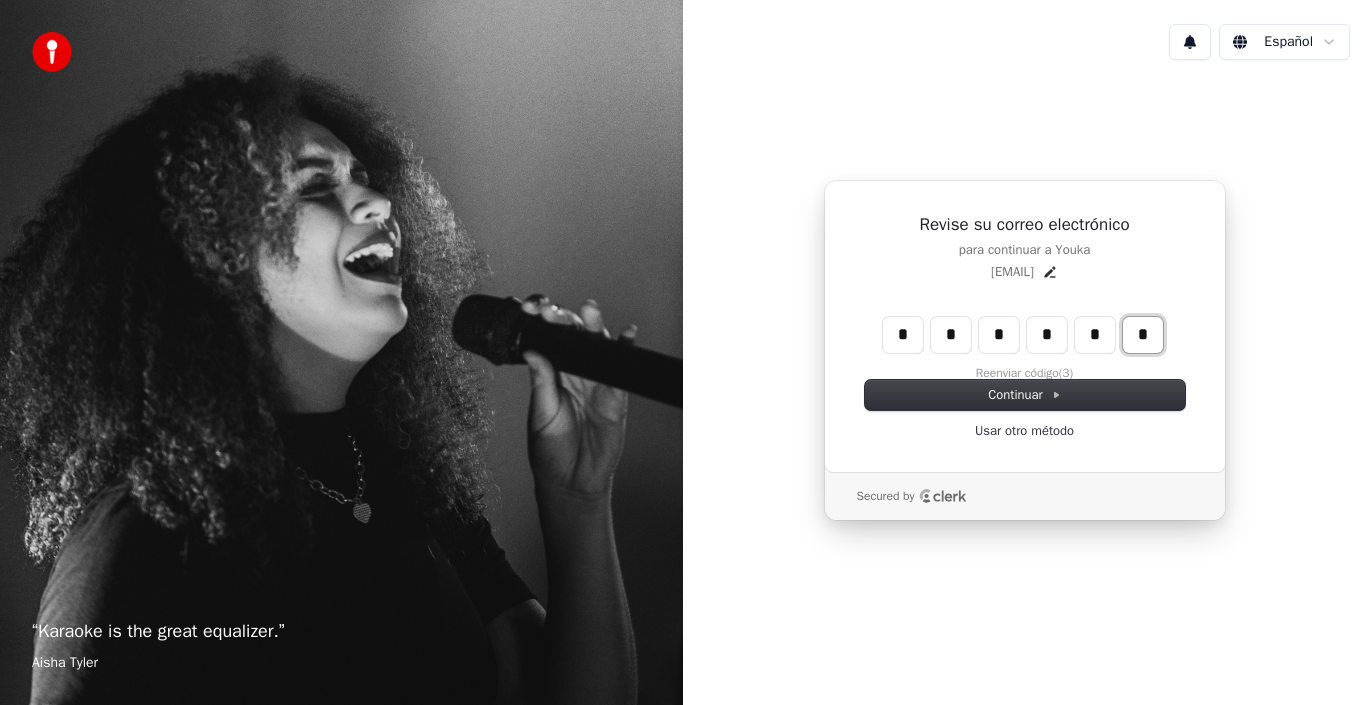 type on "******" 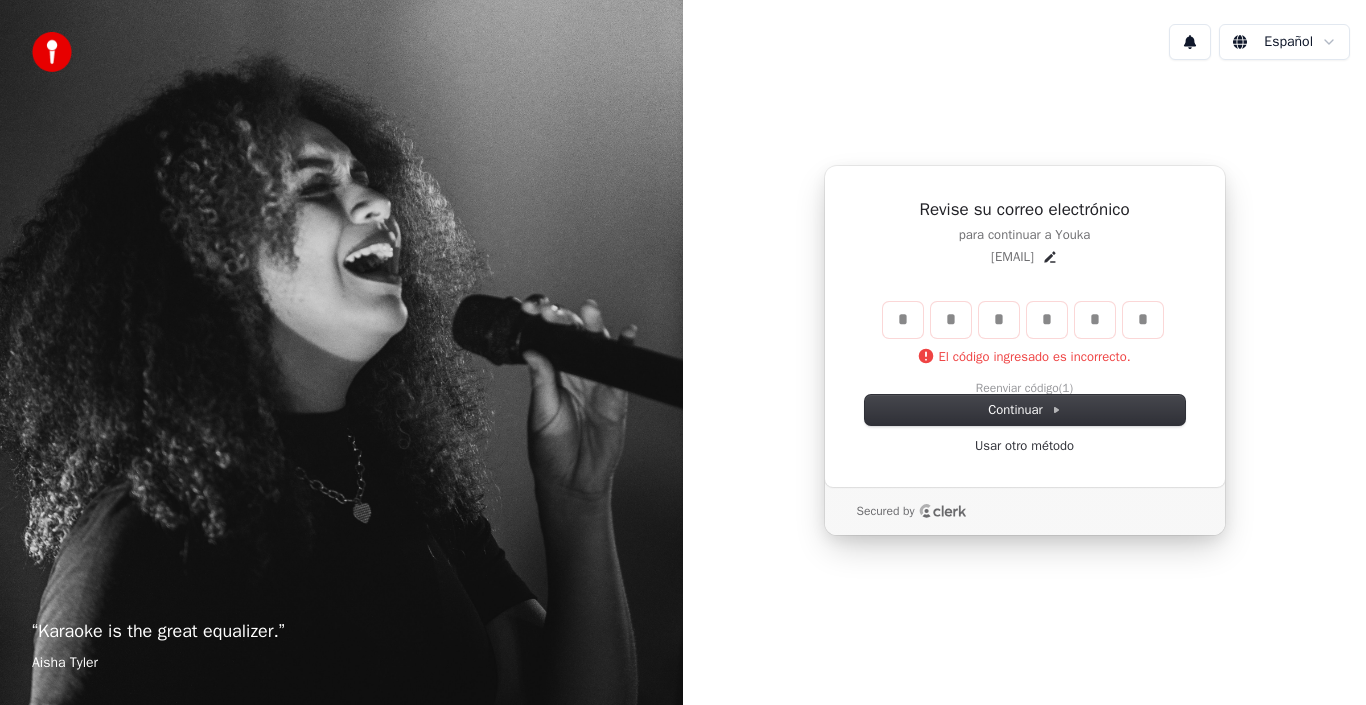 type 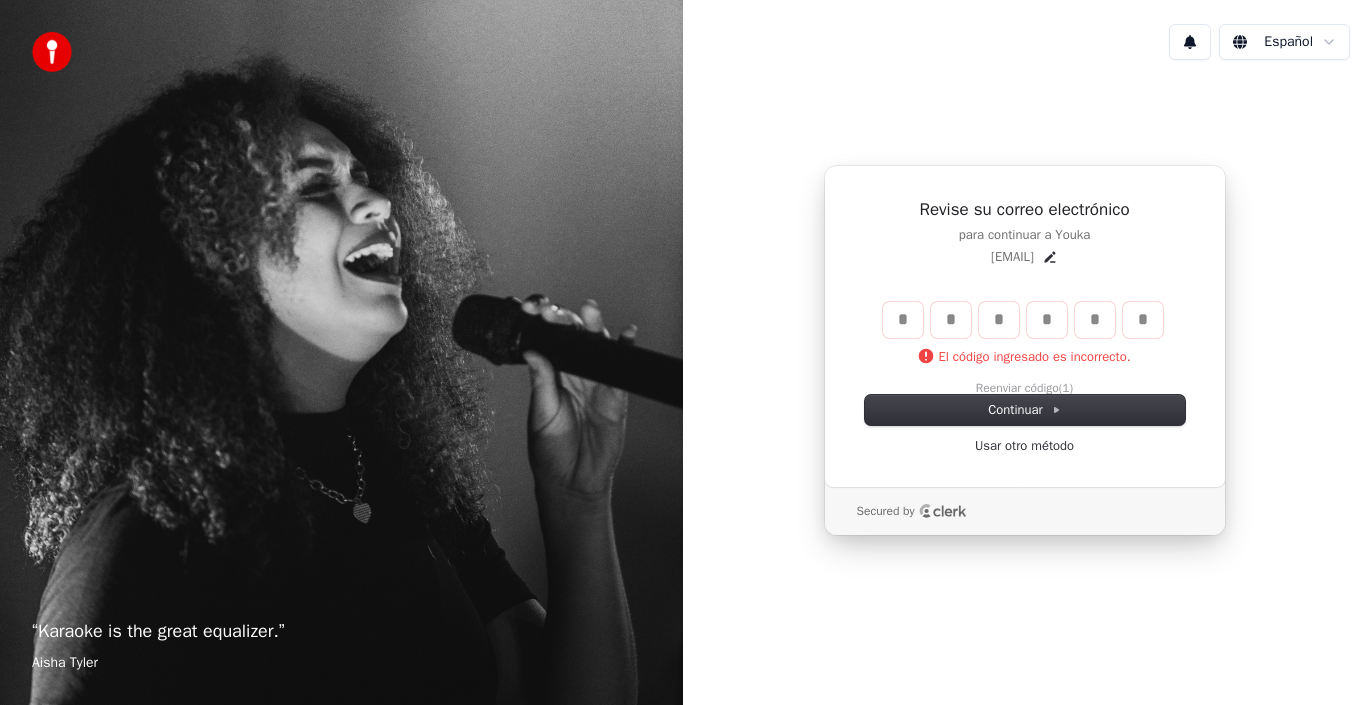 type 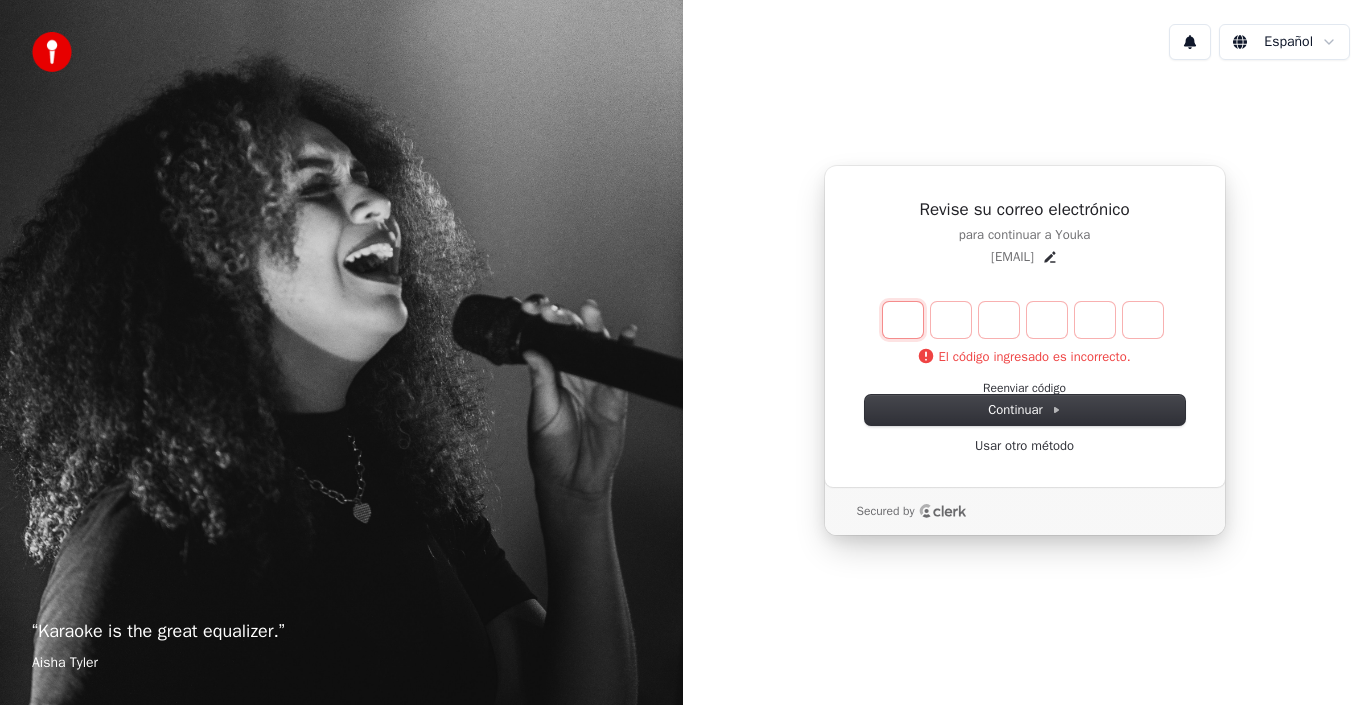 type on "*" 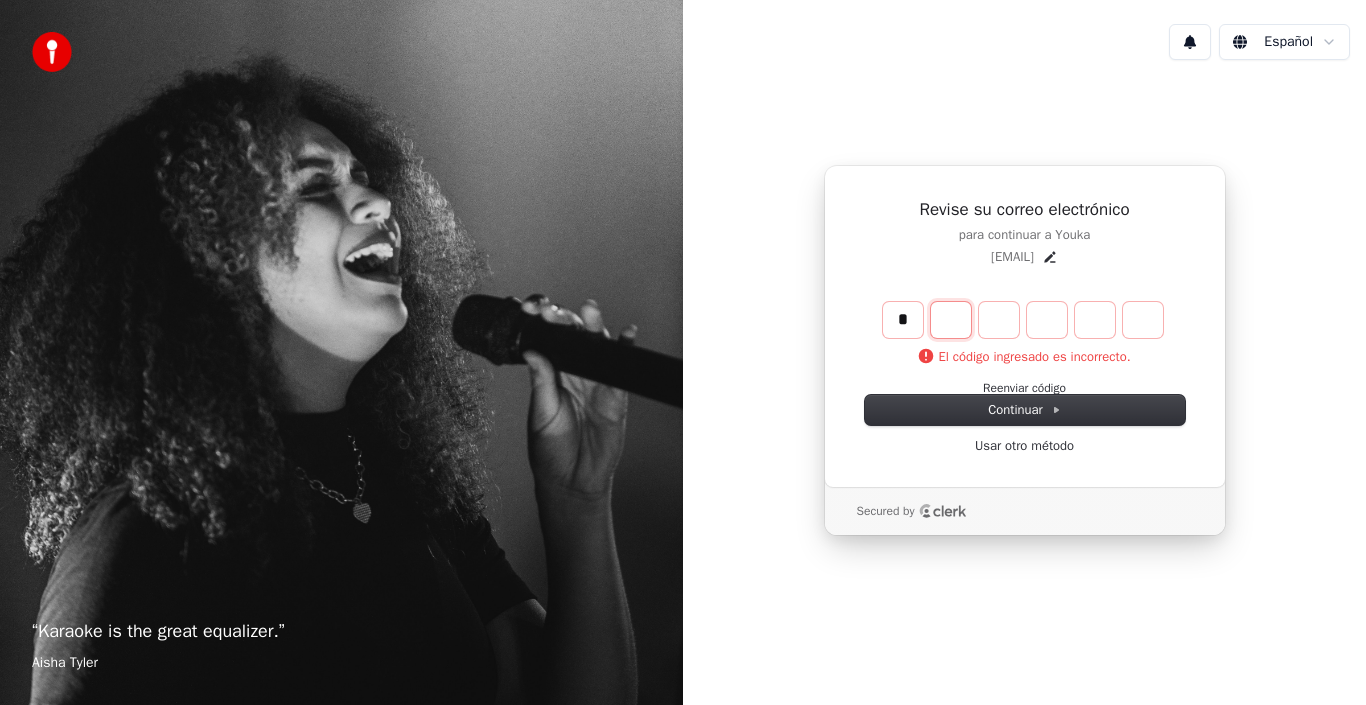 type on "*" 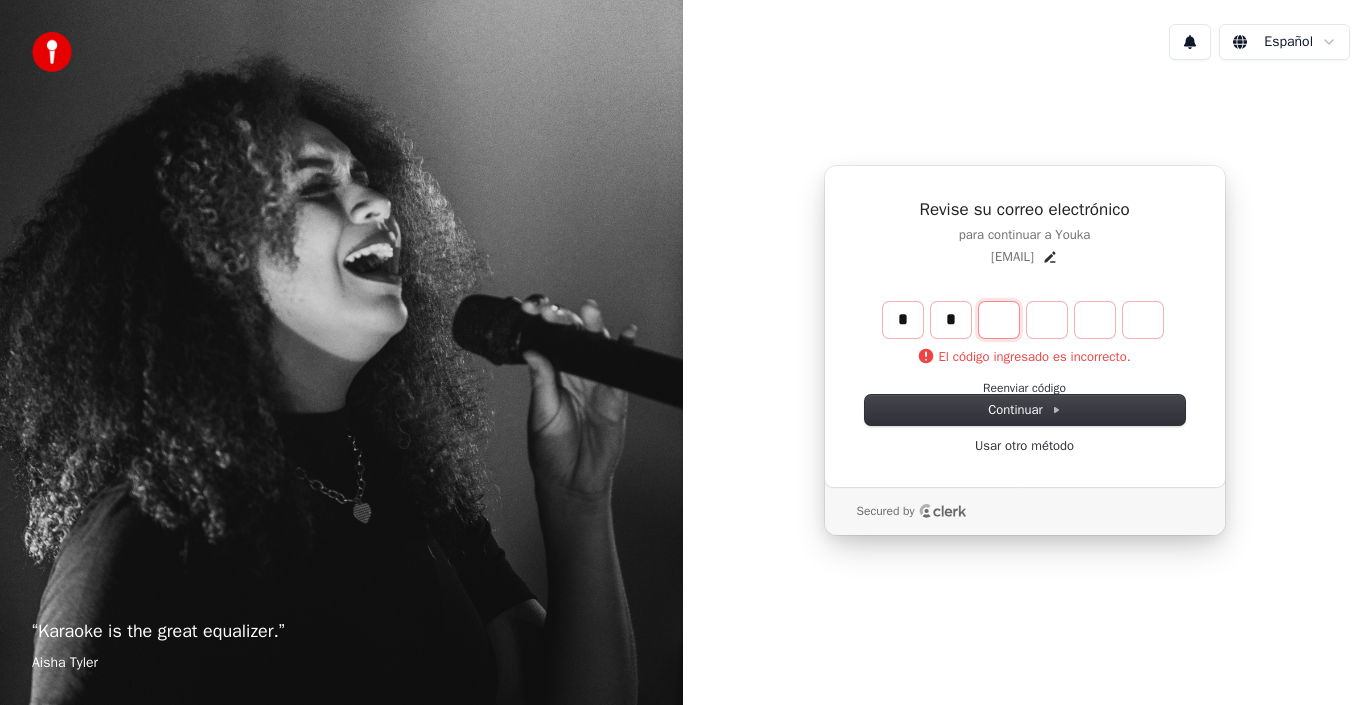 type on "**" 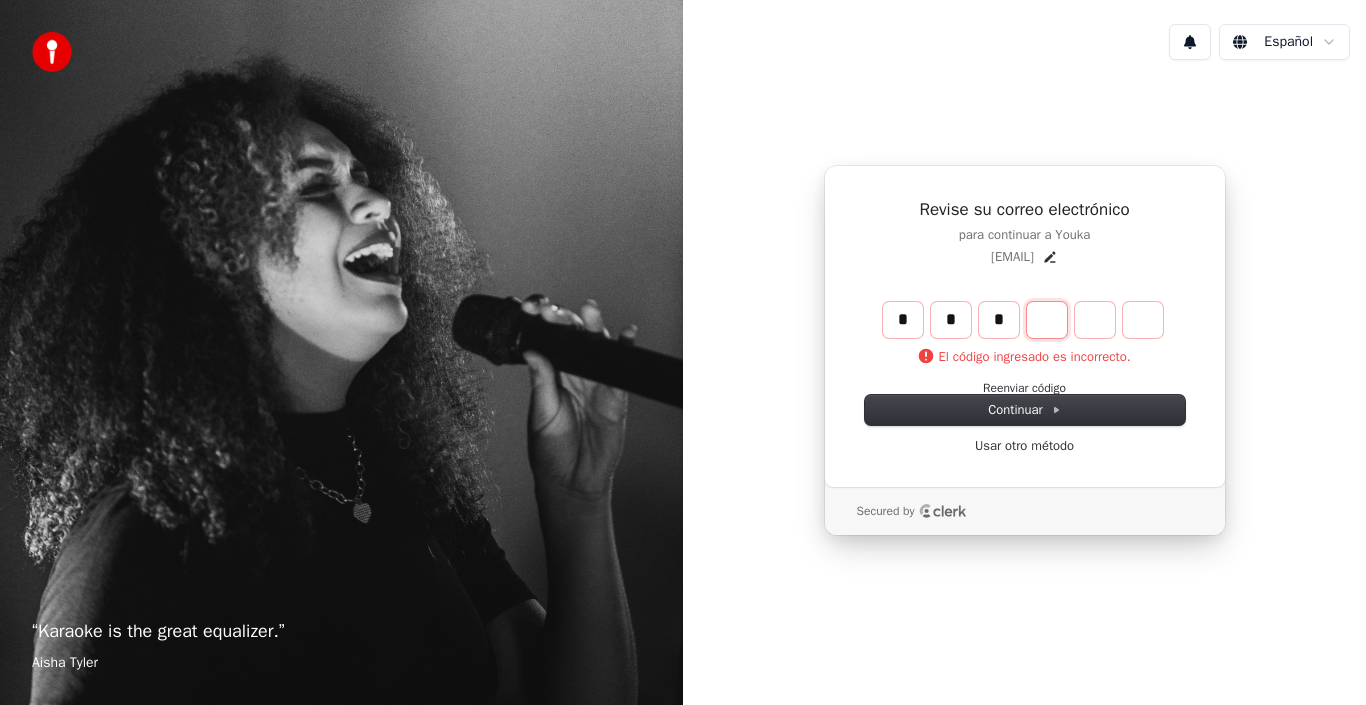 type on "***" 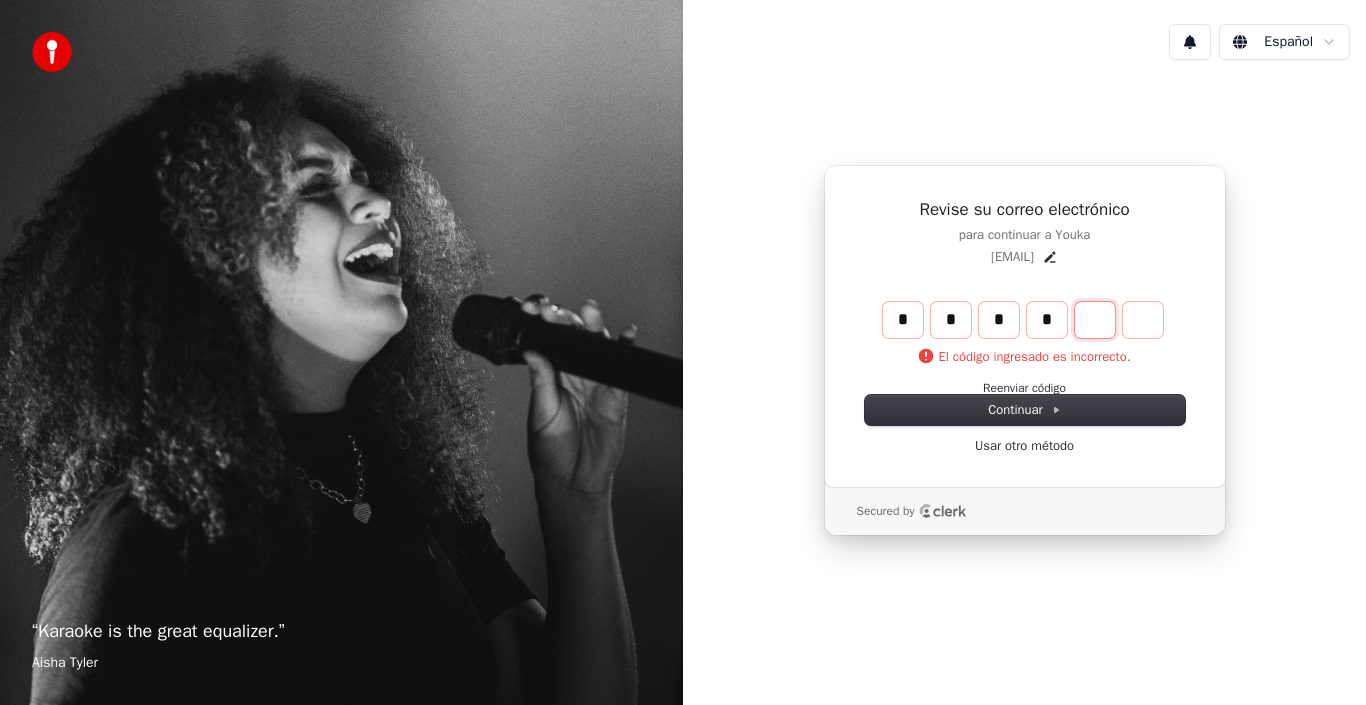 type on "****" 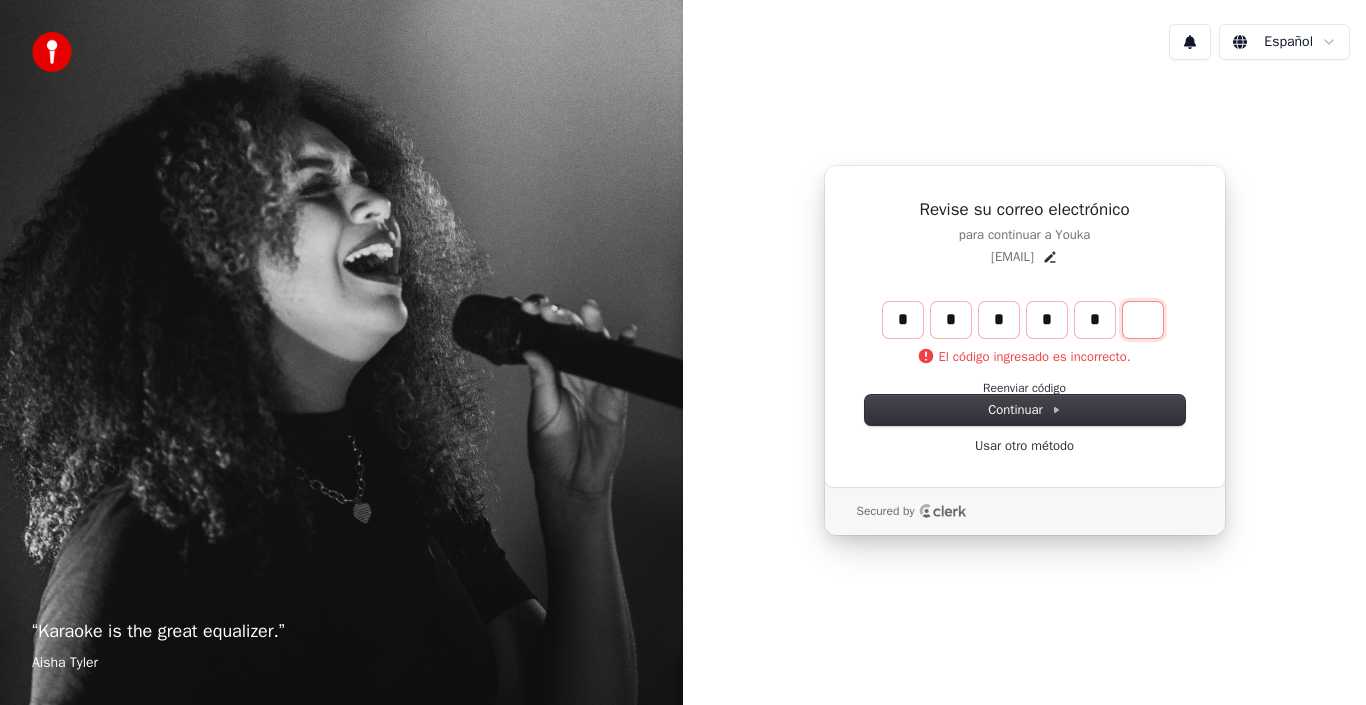 type on "******" 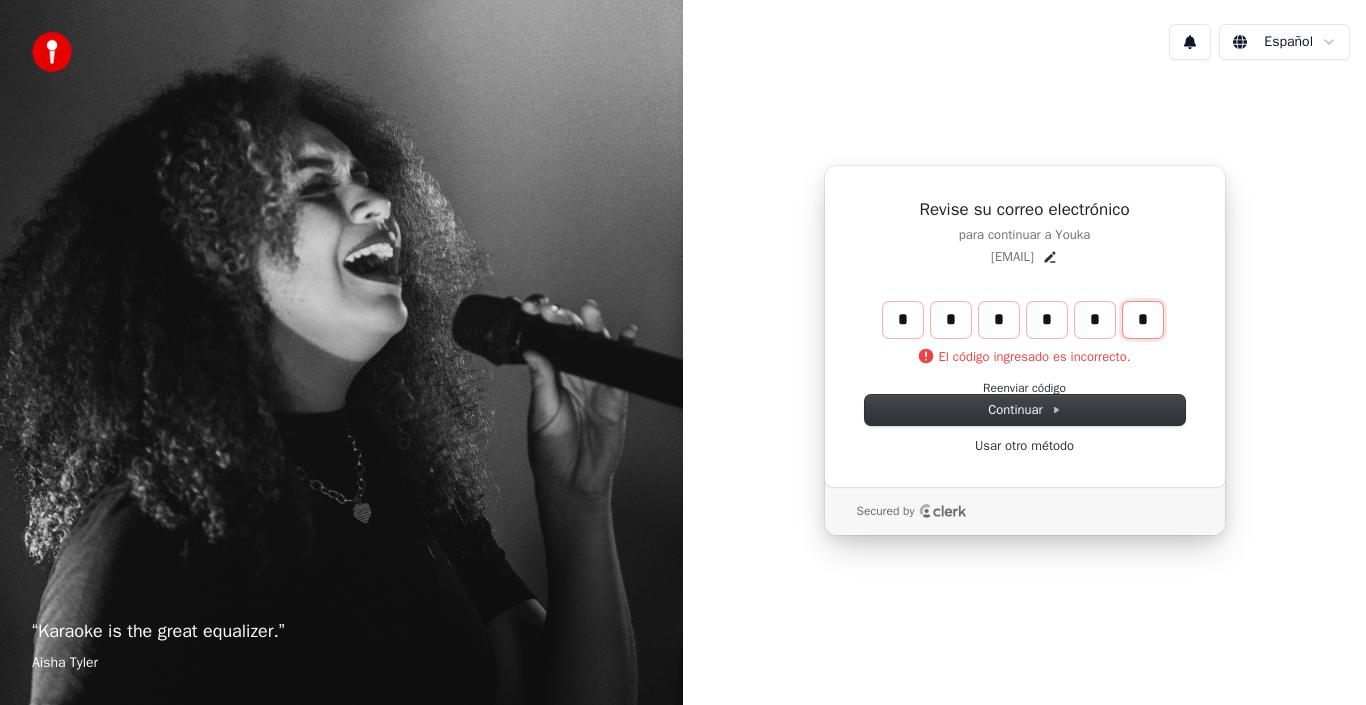 type on "*" 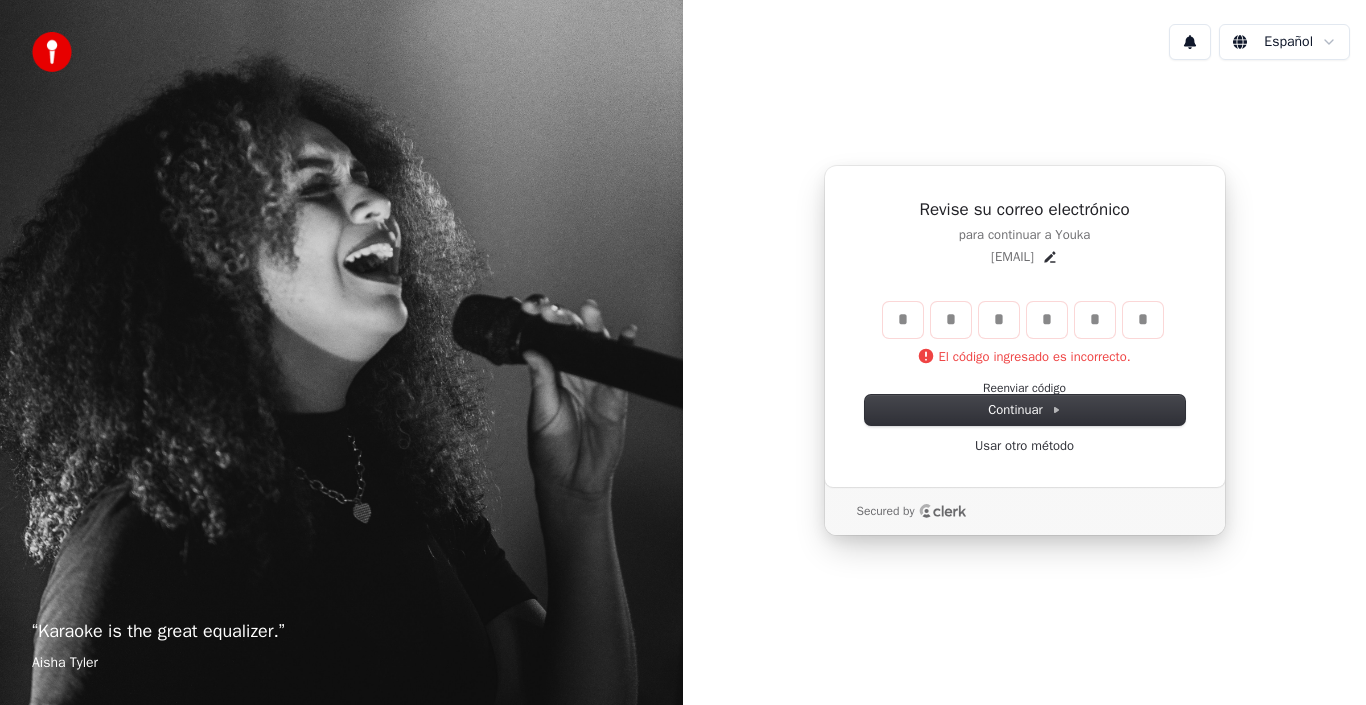 type 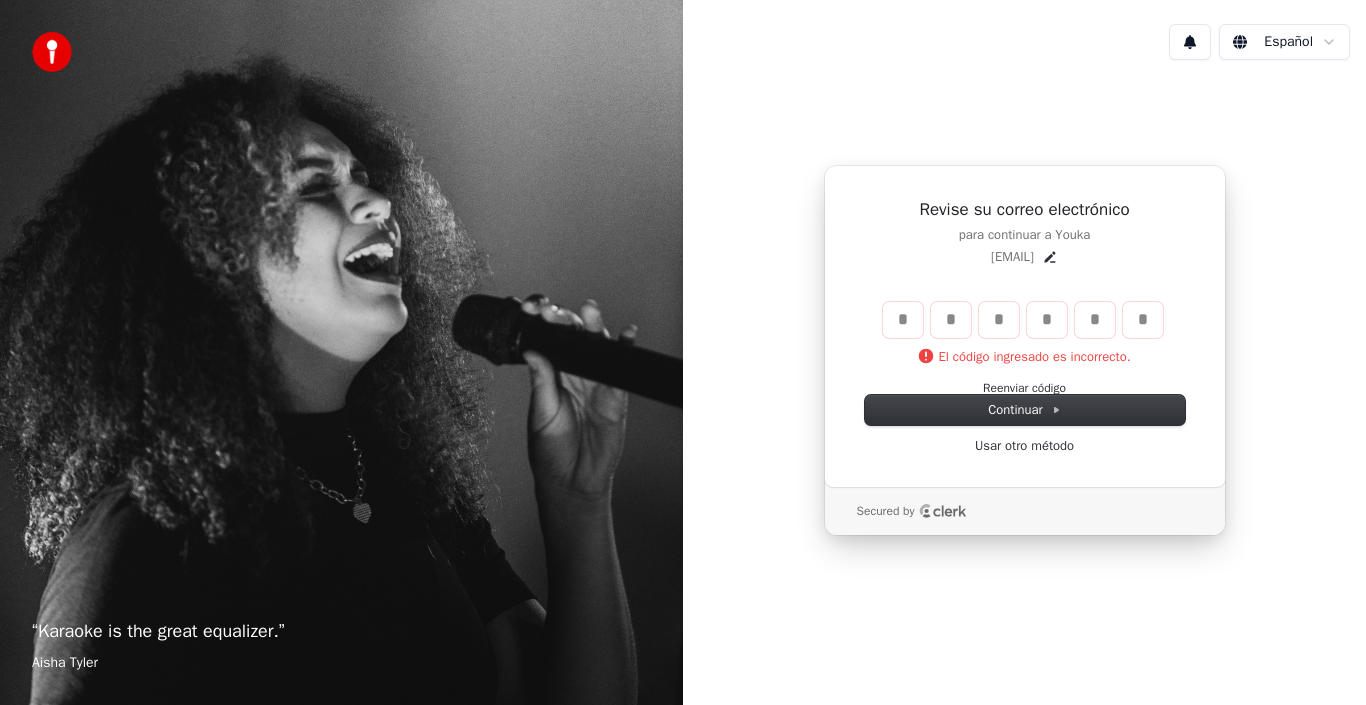 type 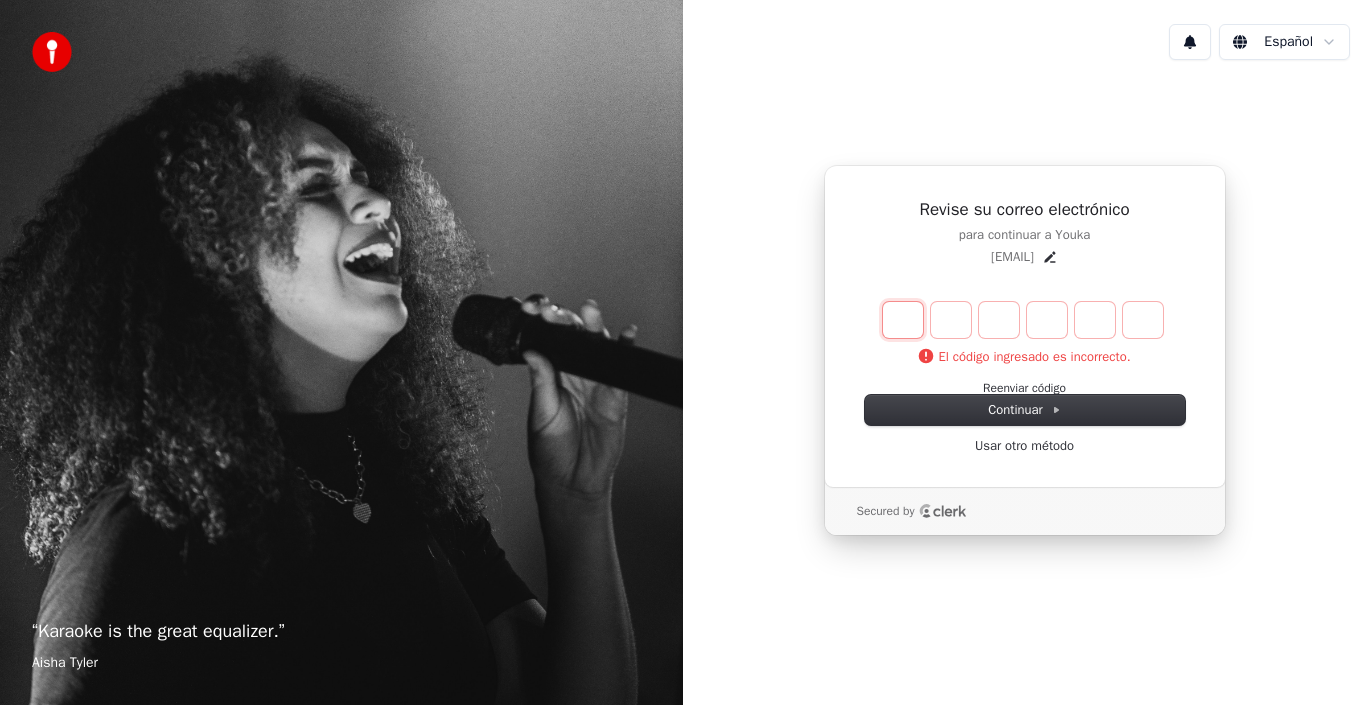 type on "*" 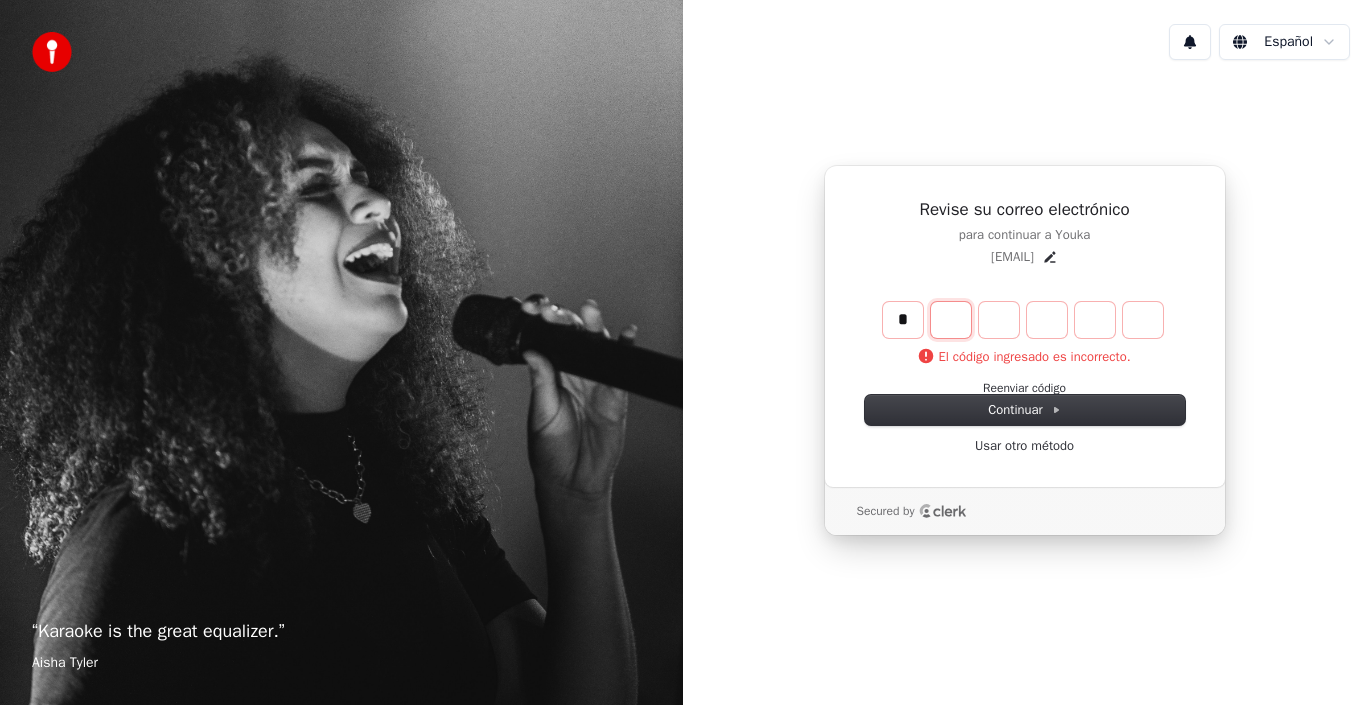 type on "*" 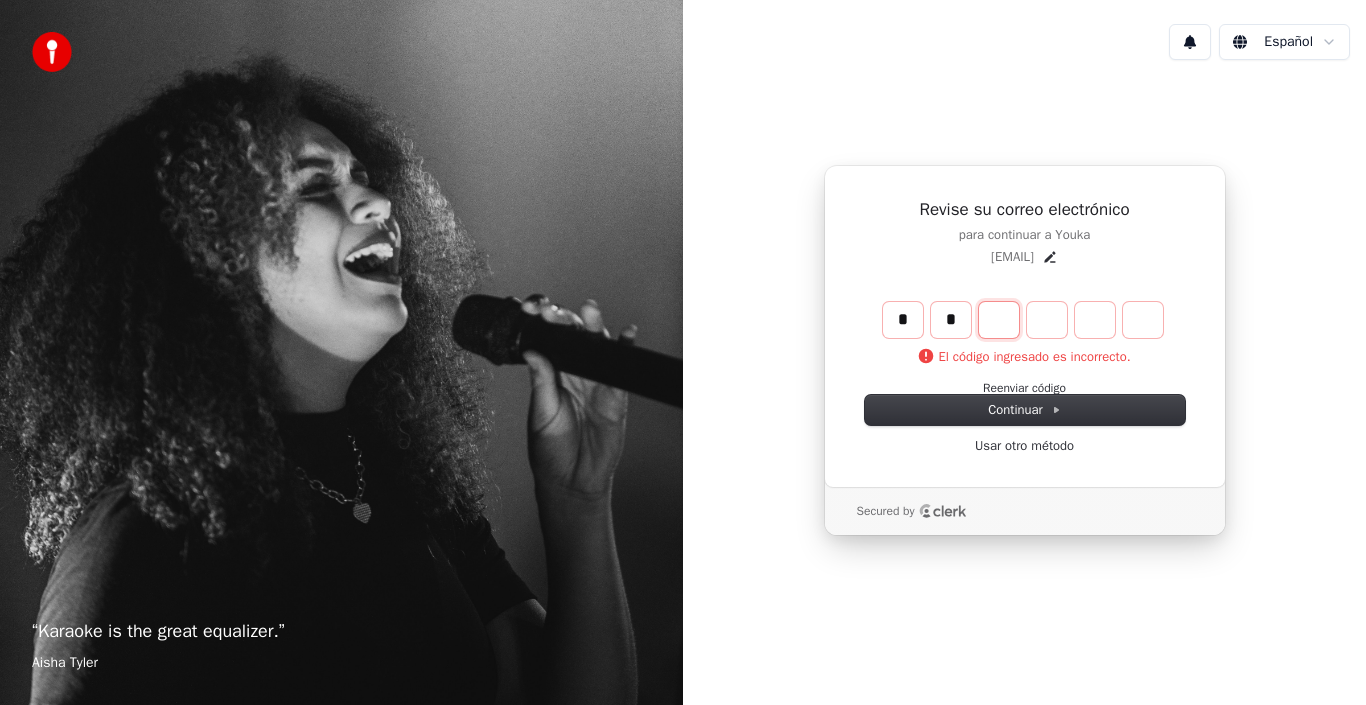 type on "**" 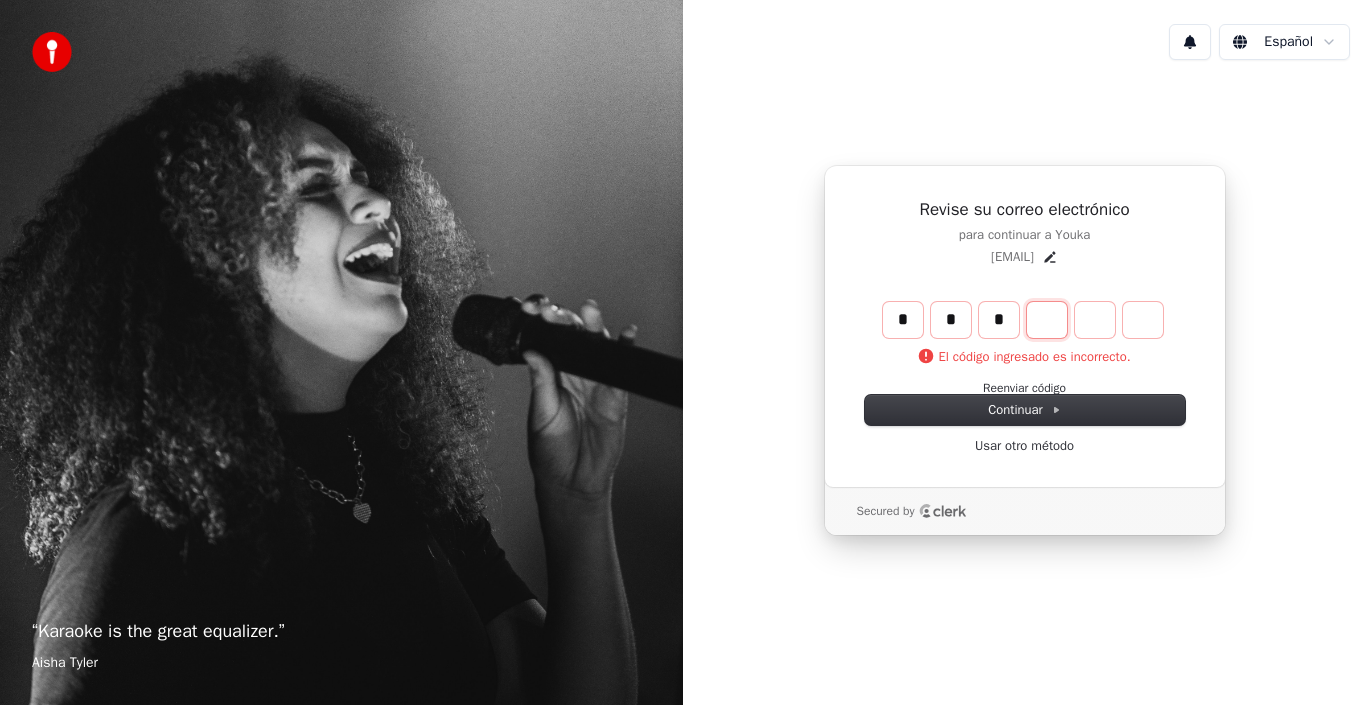 type on "***" 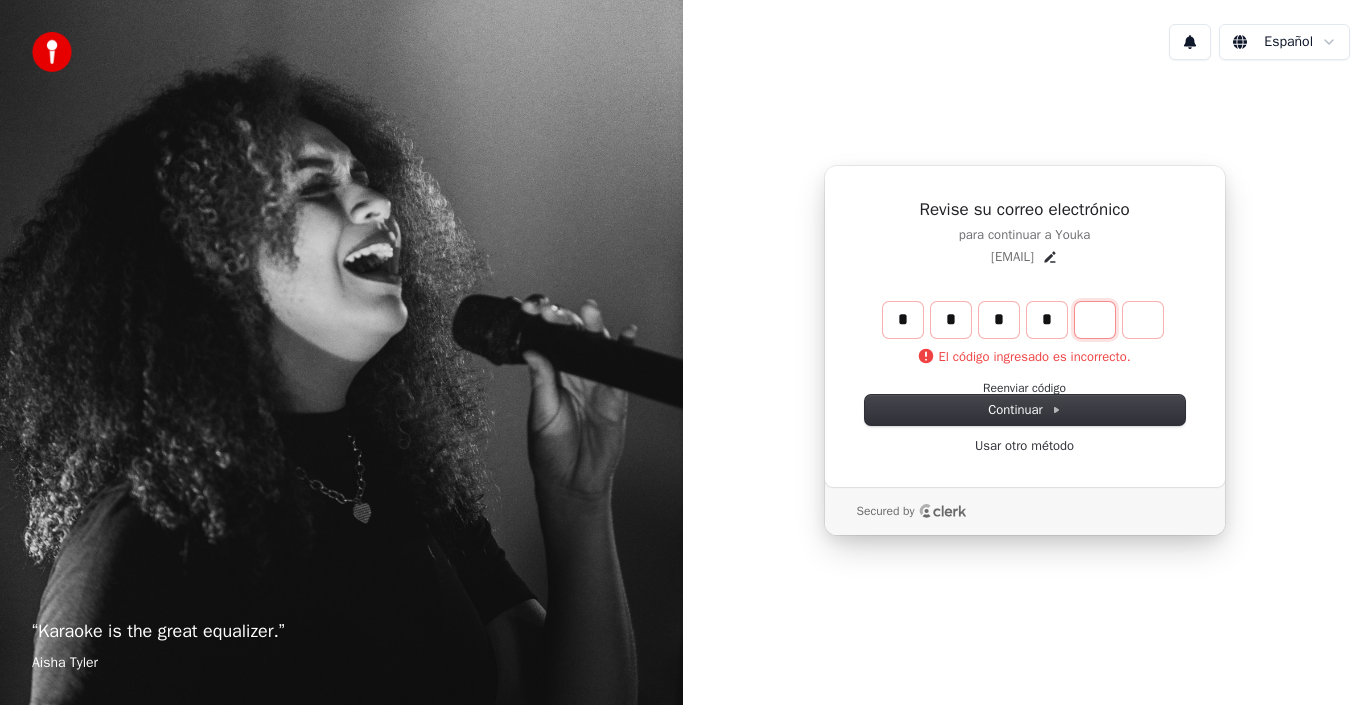 type on "****" 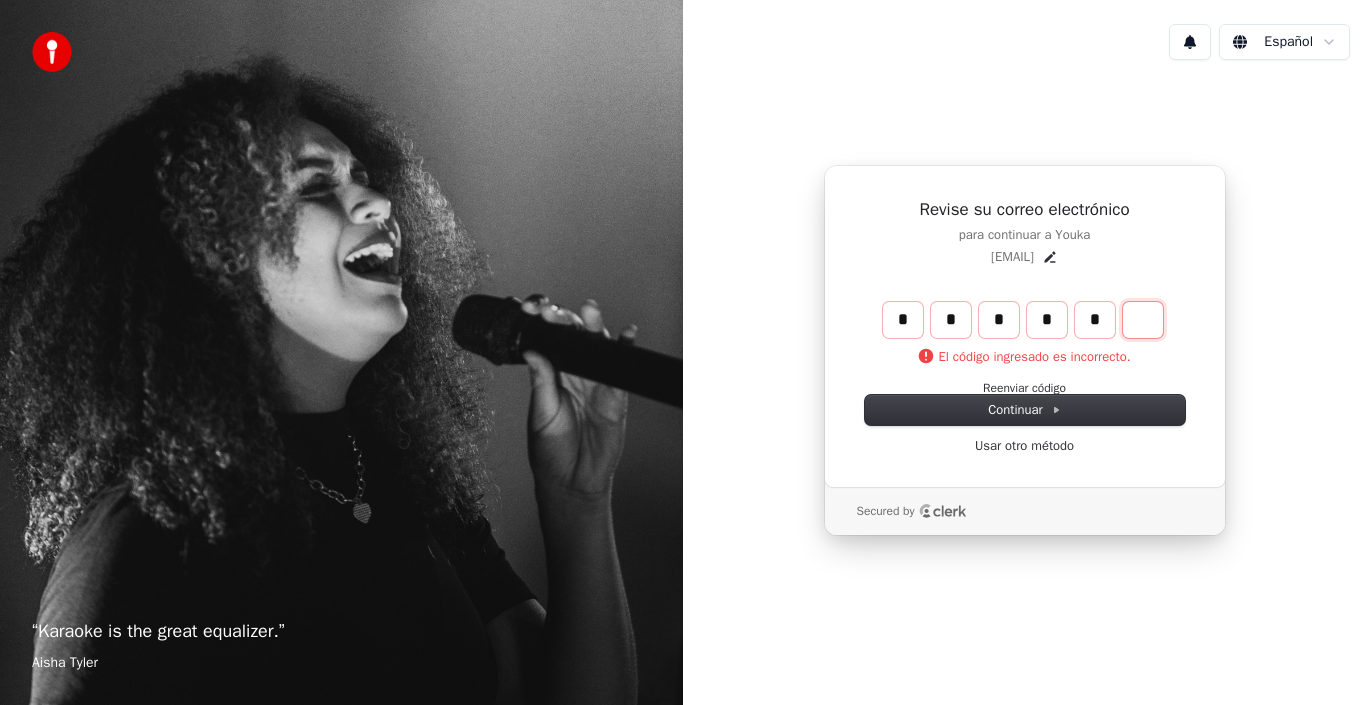 type on "******" 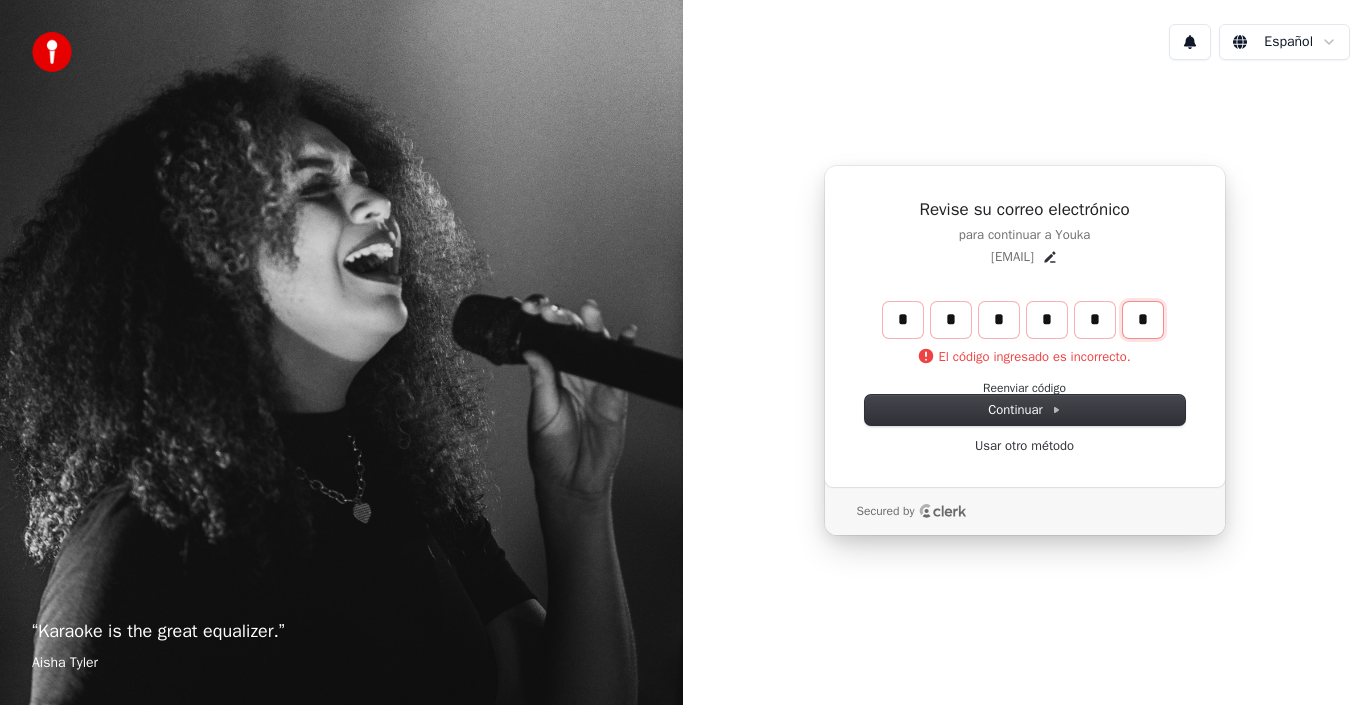 type on "*" 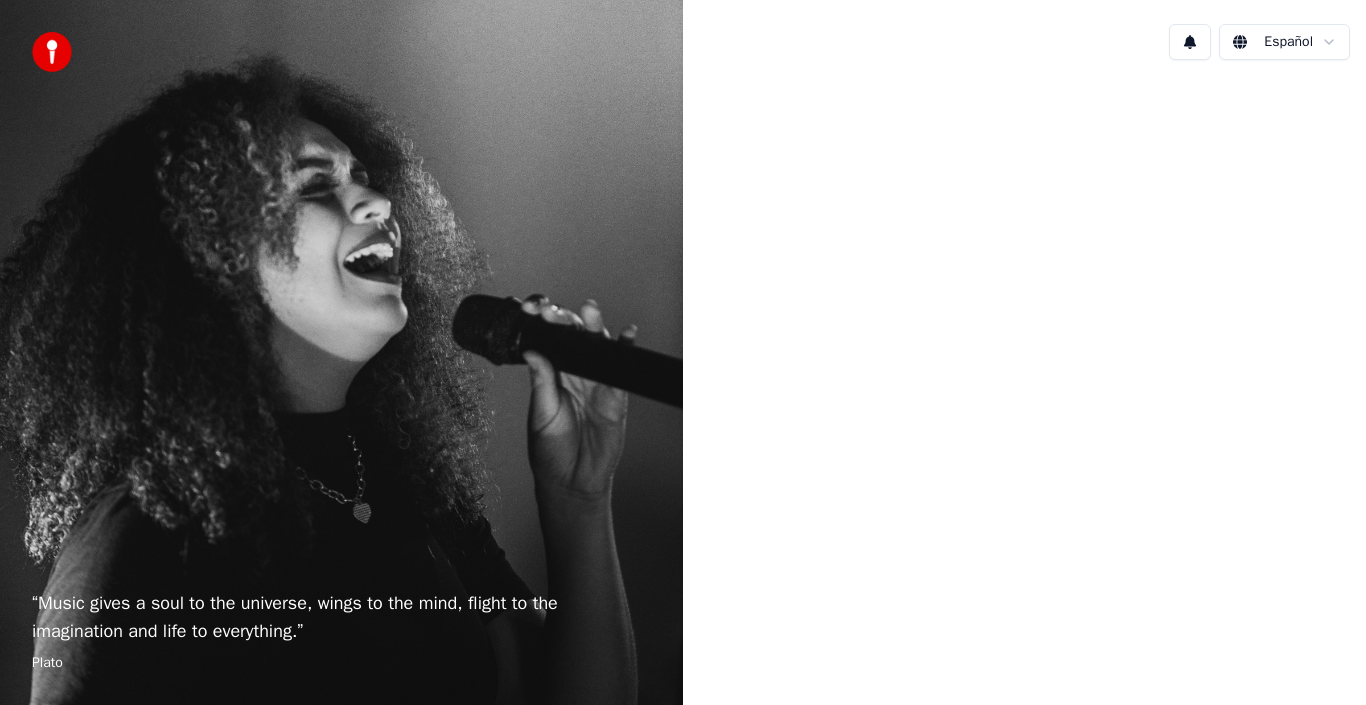 scroll, scrollTop: 0, scrollLeft: 0, axis: both 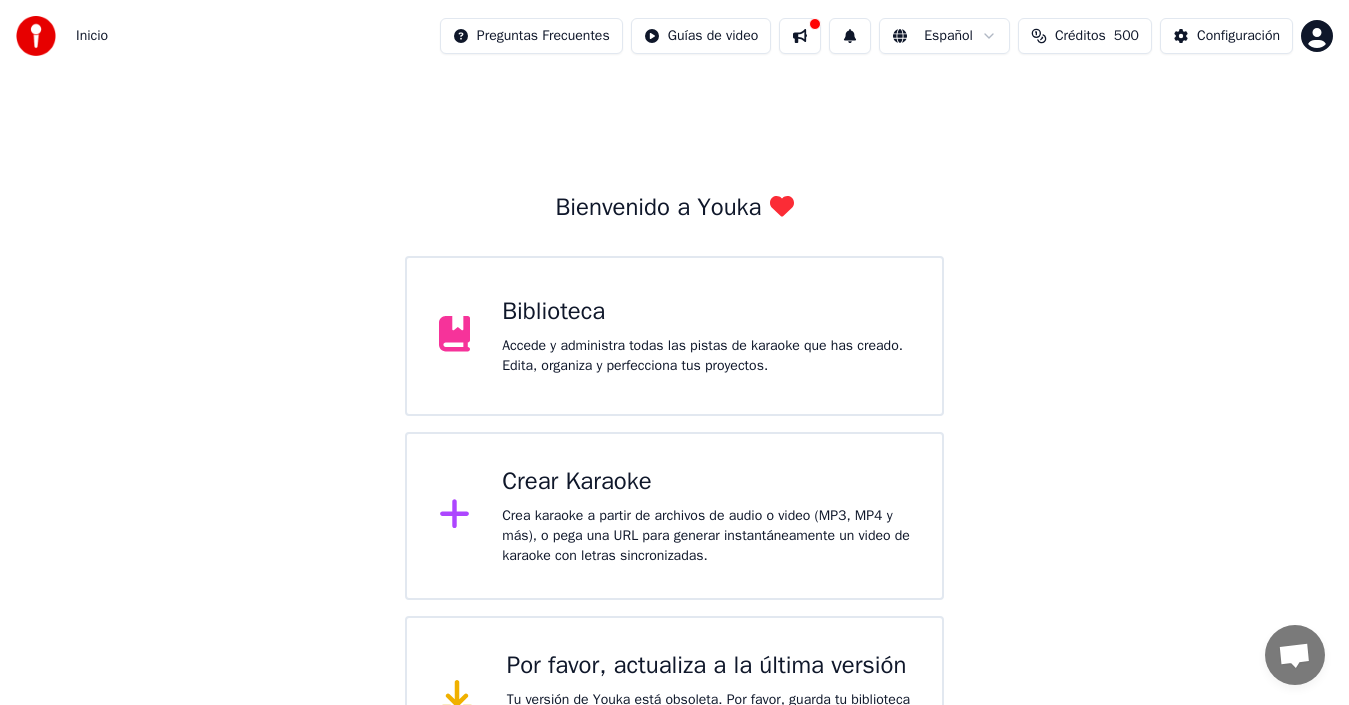 click on "Biblioteca" at bounding box center [706, 312] 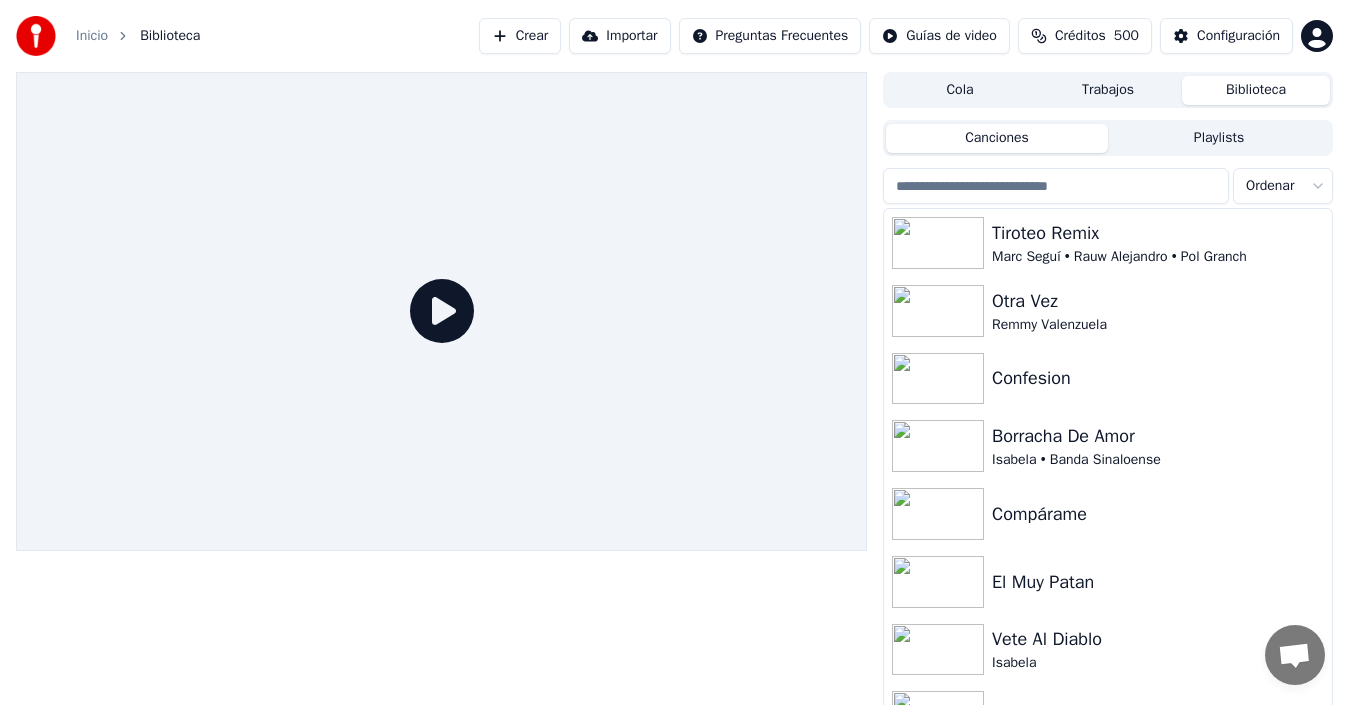 click on "Inicio" at bounding box center [92, 36] 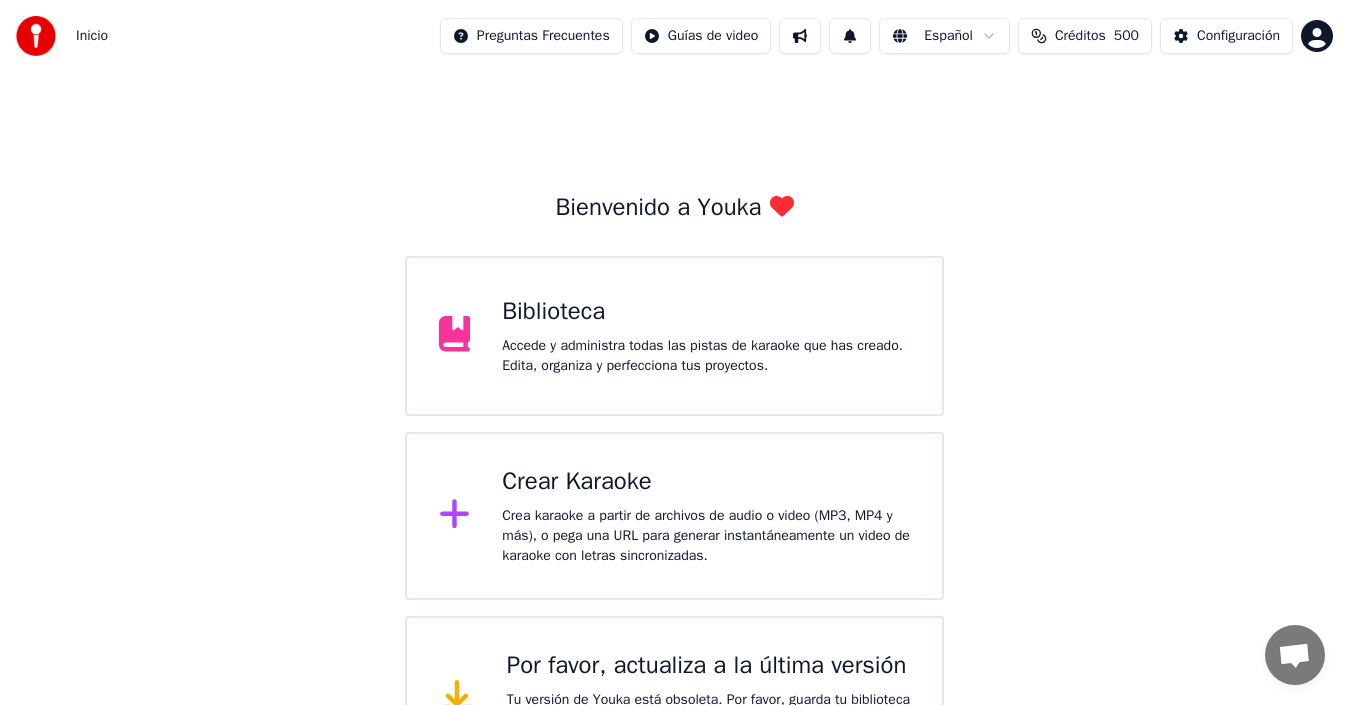 click on "Crea karaoke a partir de archivos de audio o video (MP3, MP4 y más), o pega una URL para generar instantáneamente un video de karaoke con letras sincronizadas." at bounding box center [706, 536] 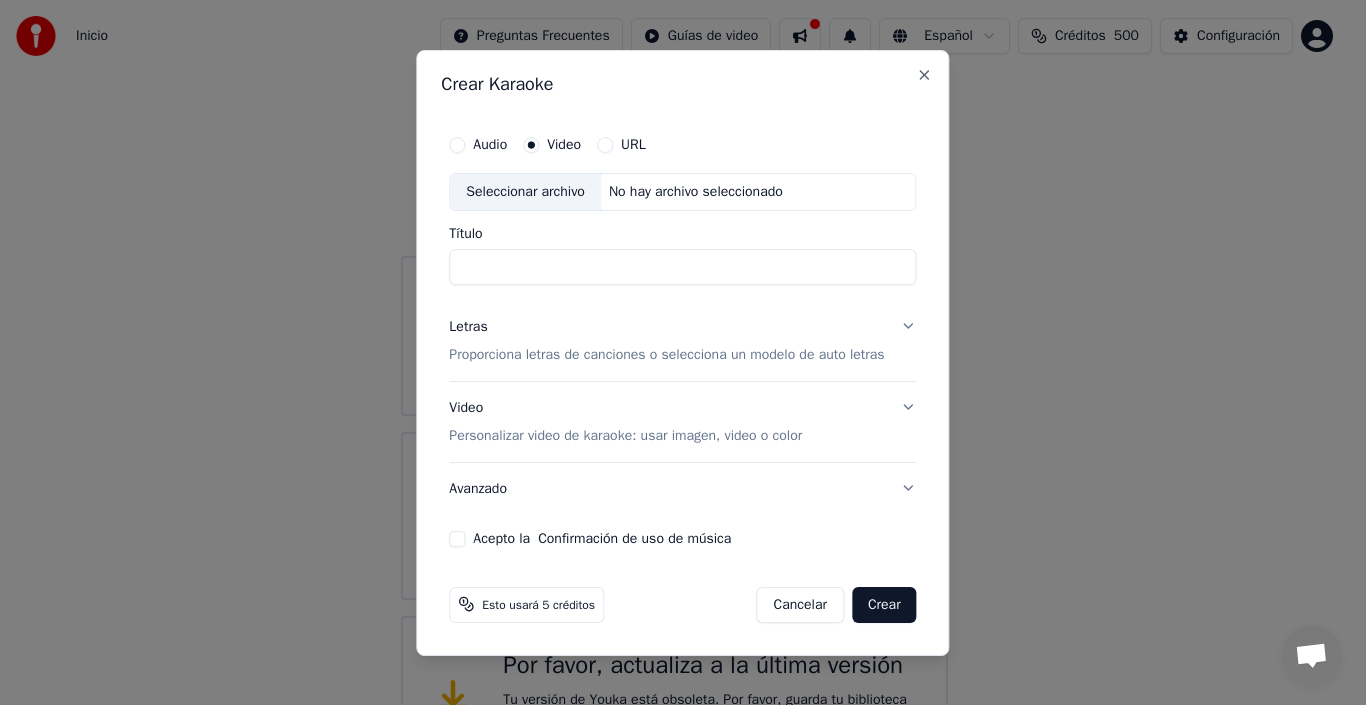 click on "Seleccionar archivo" at bounding box center [525, 192] 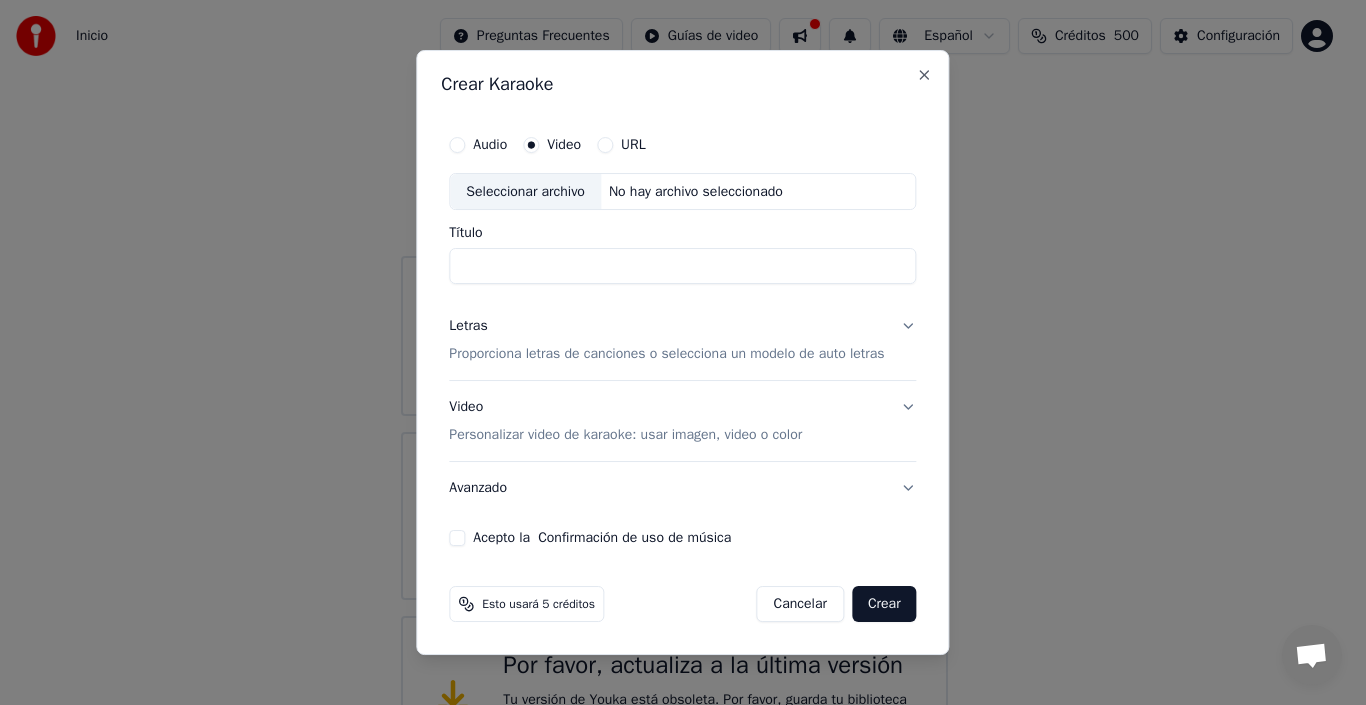 click on "URL" at bounding box center [605, 145] 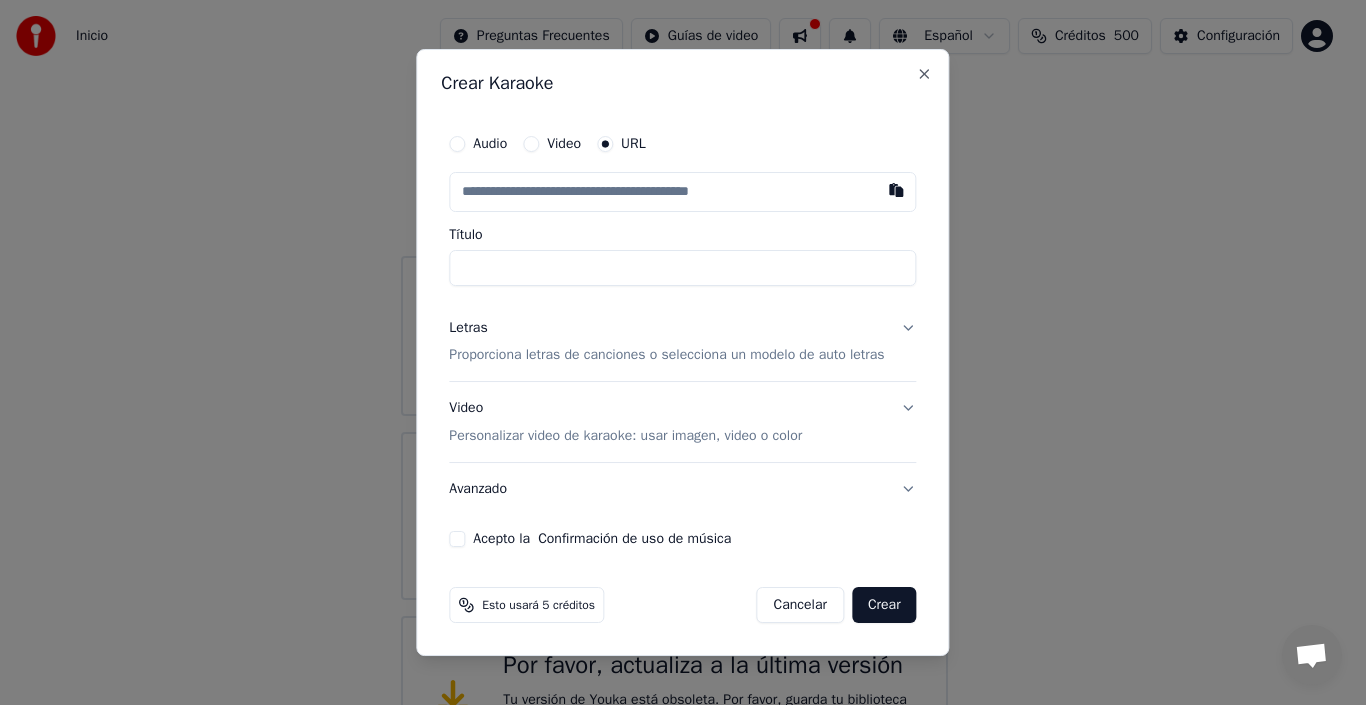 paste on "**********" 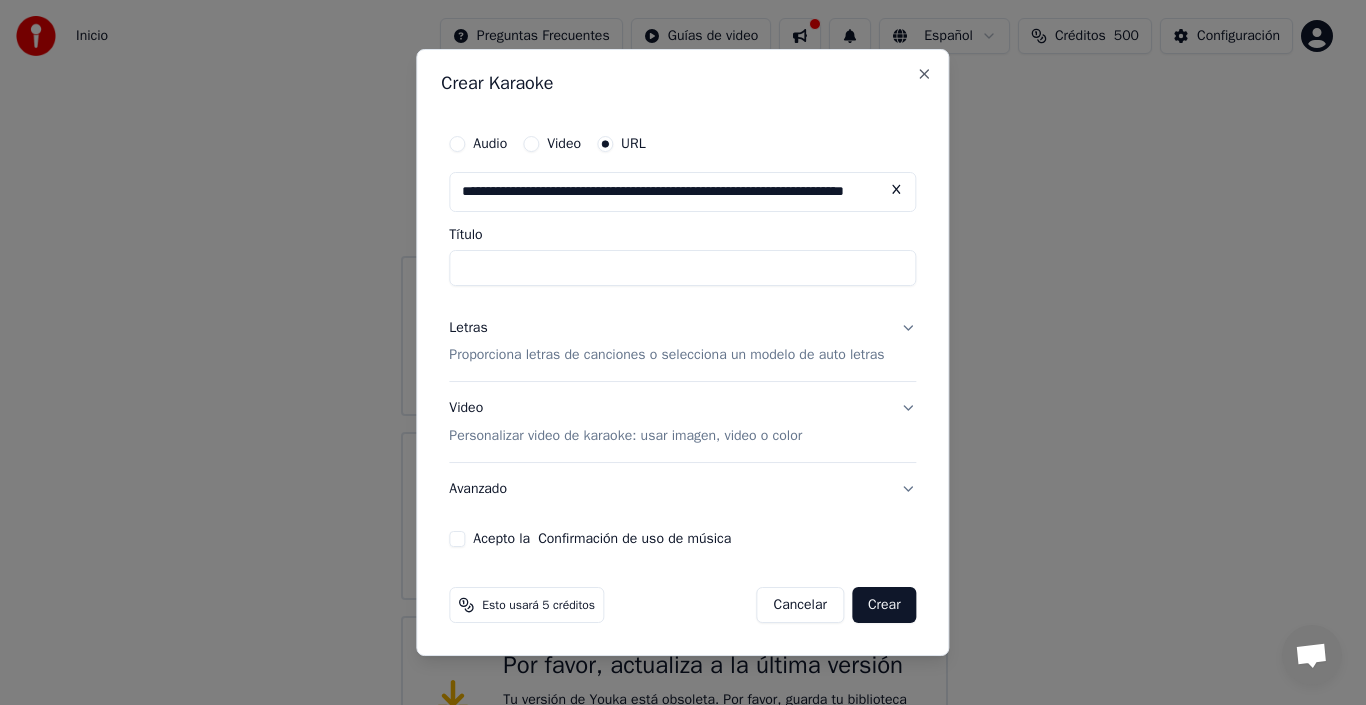 scroll, scrollTop: 0, scrollLeft: 104, axis: horizontal 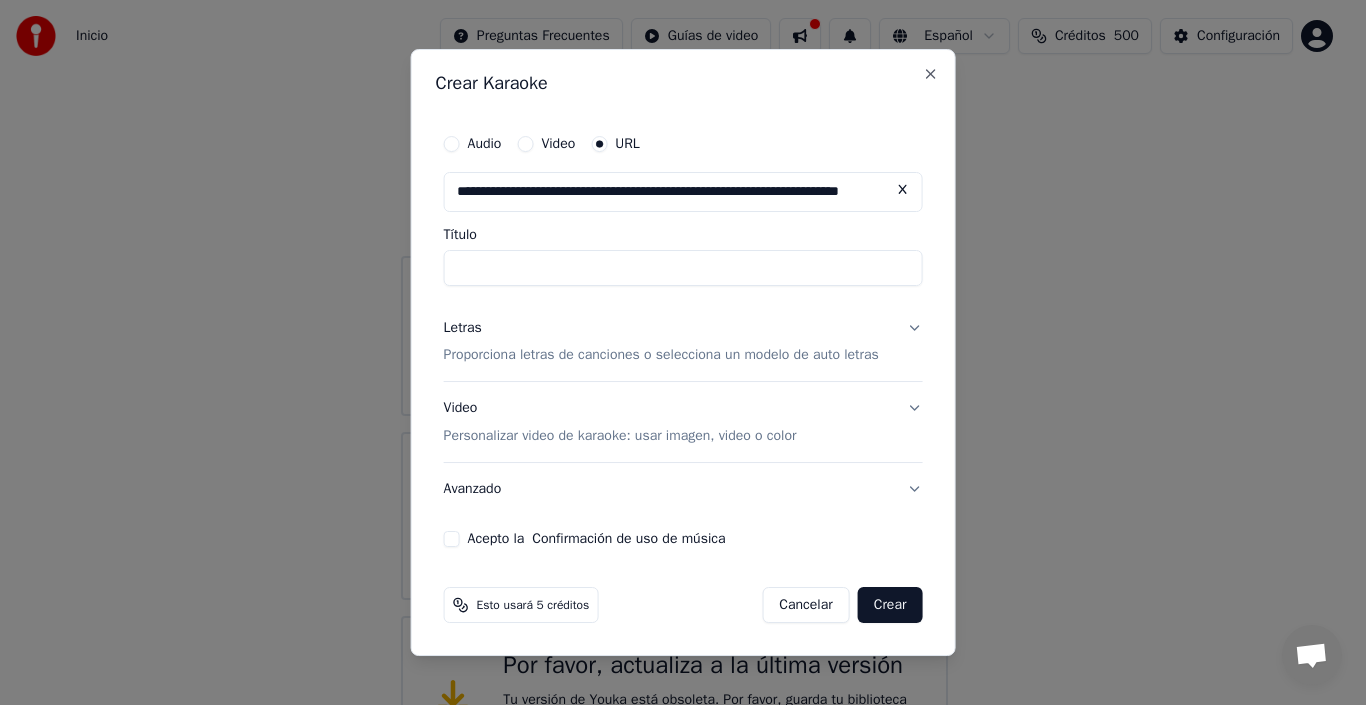 type on "**********" 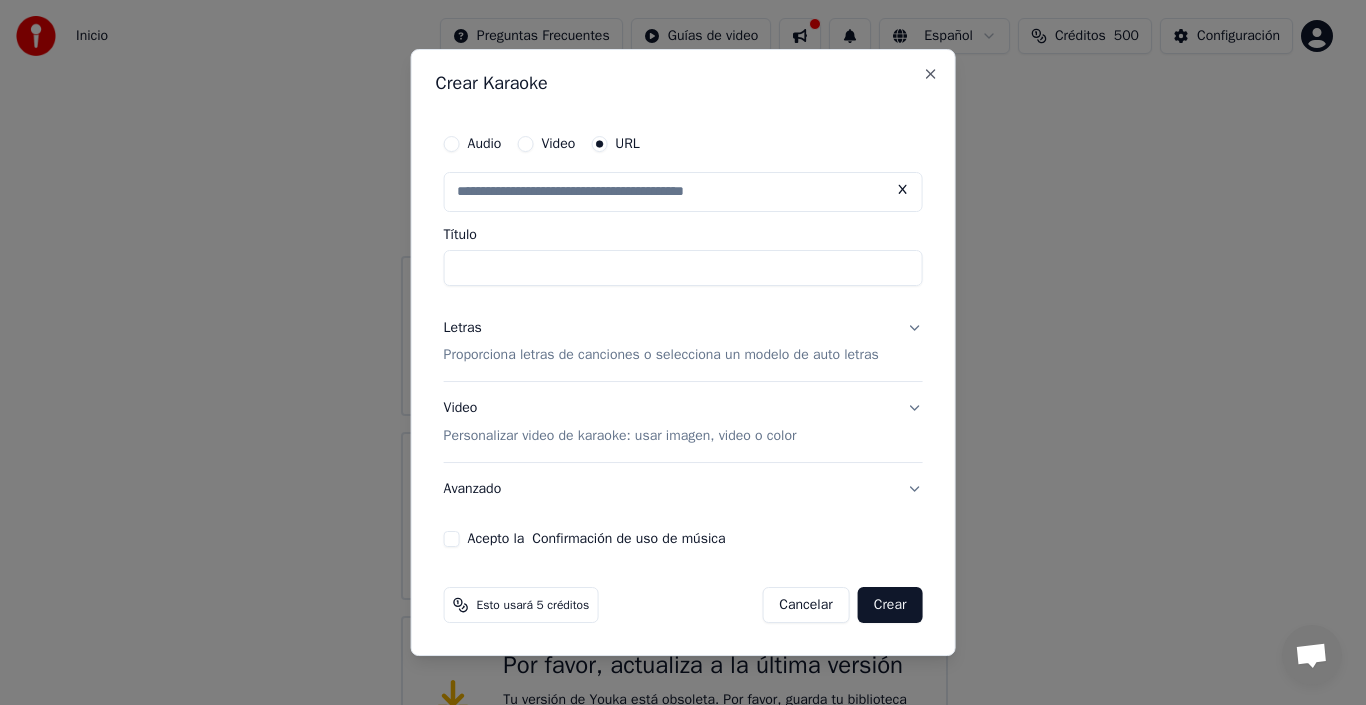 click on "Acepto la   Confirmación de uso de música" at bounding box center [452, 539] 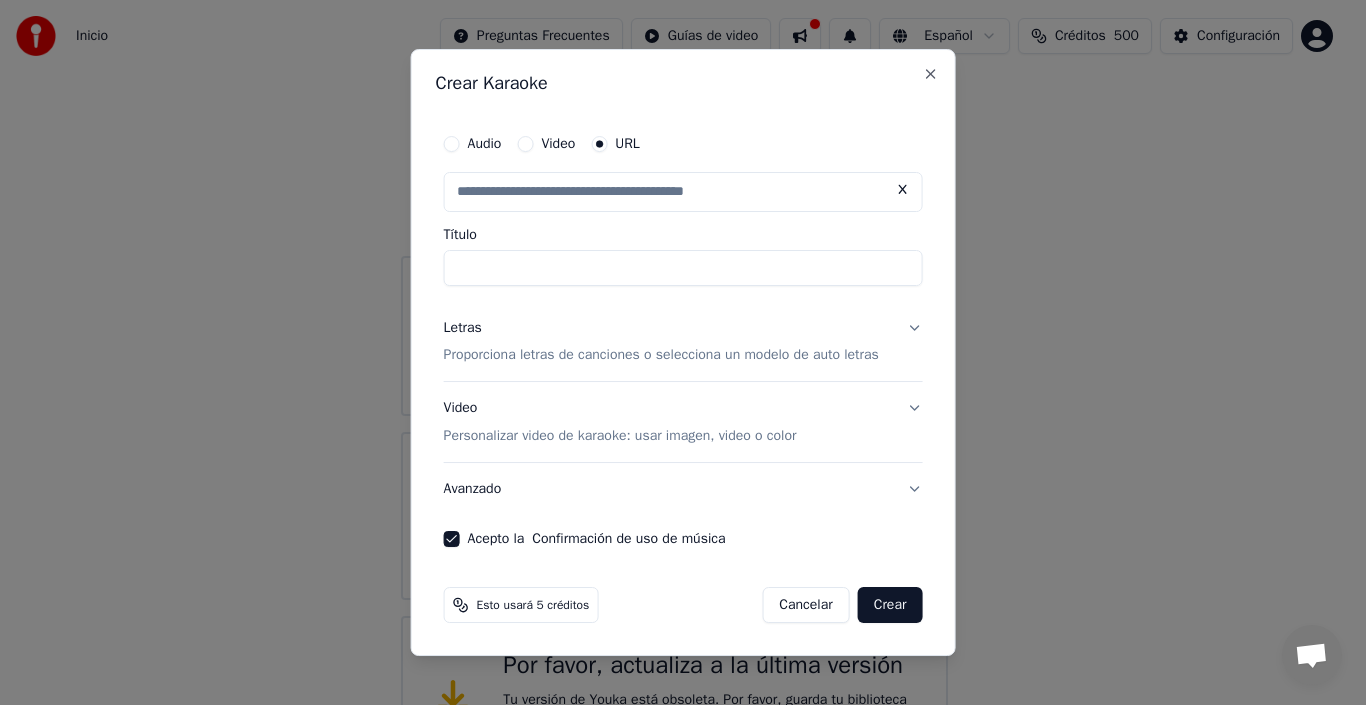 click on "Crear" at bounding box center [890, 605] 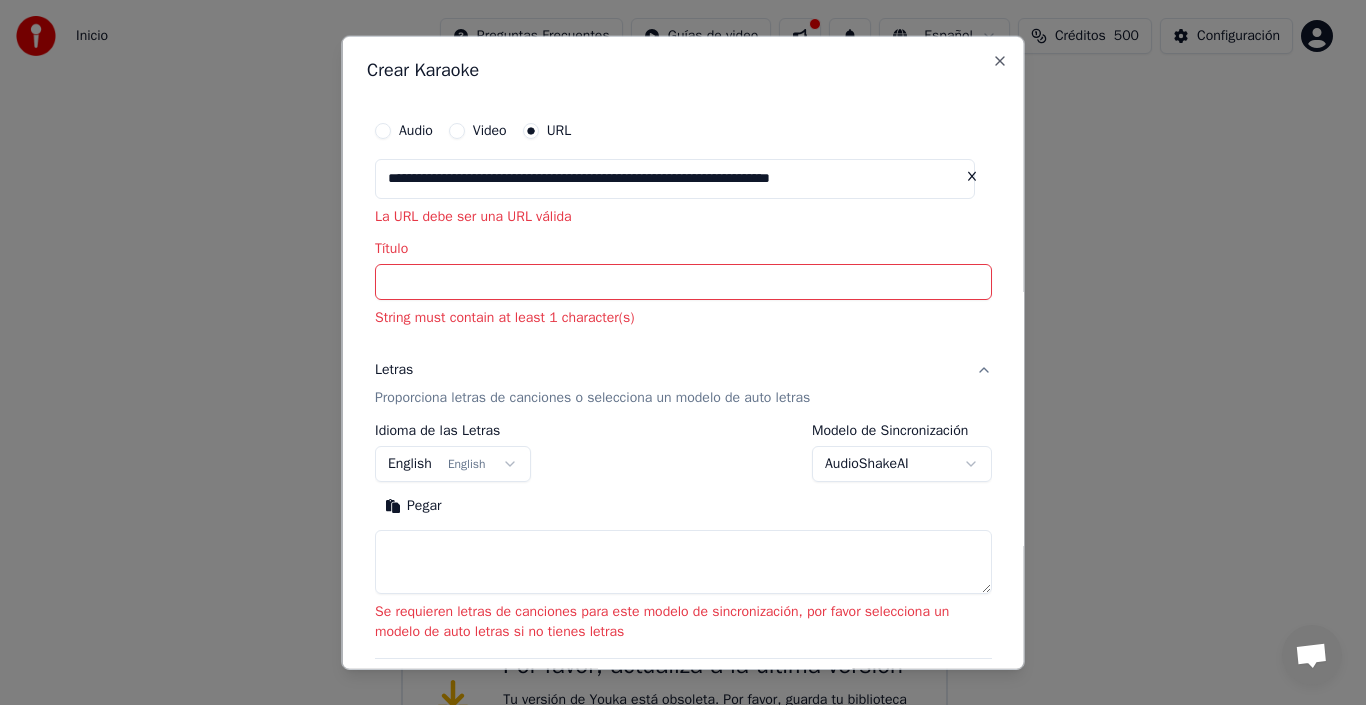 click on "Título" at bounding box center [683, 282] 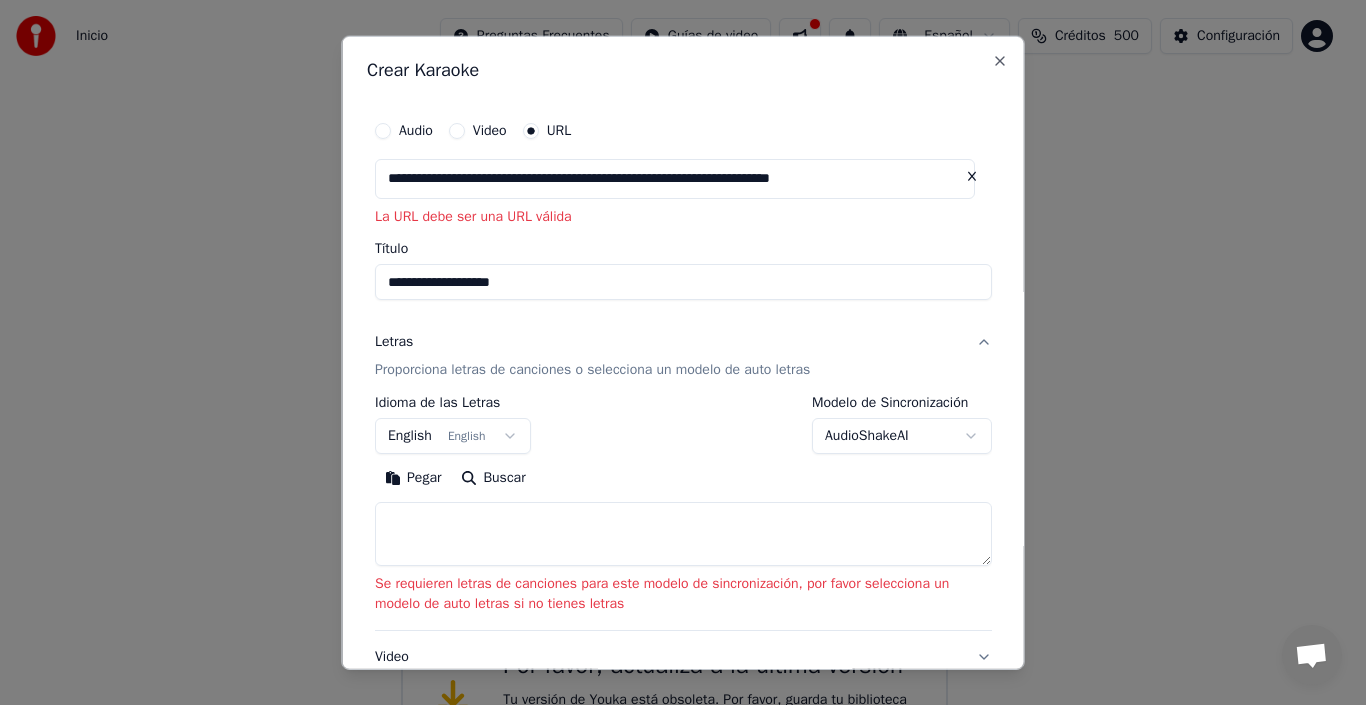 type on "**********" 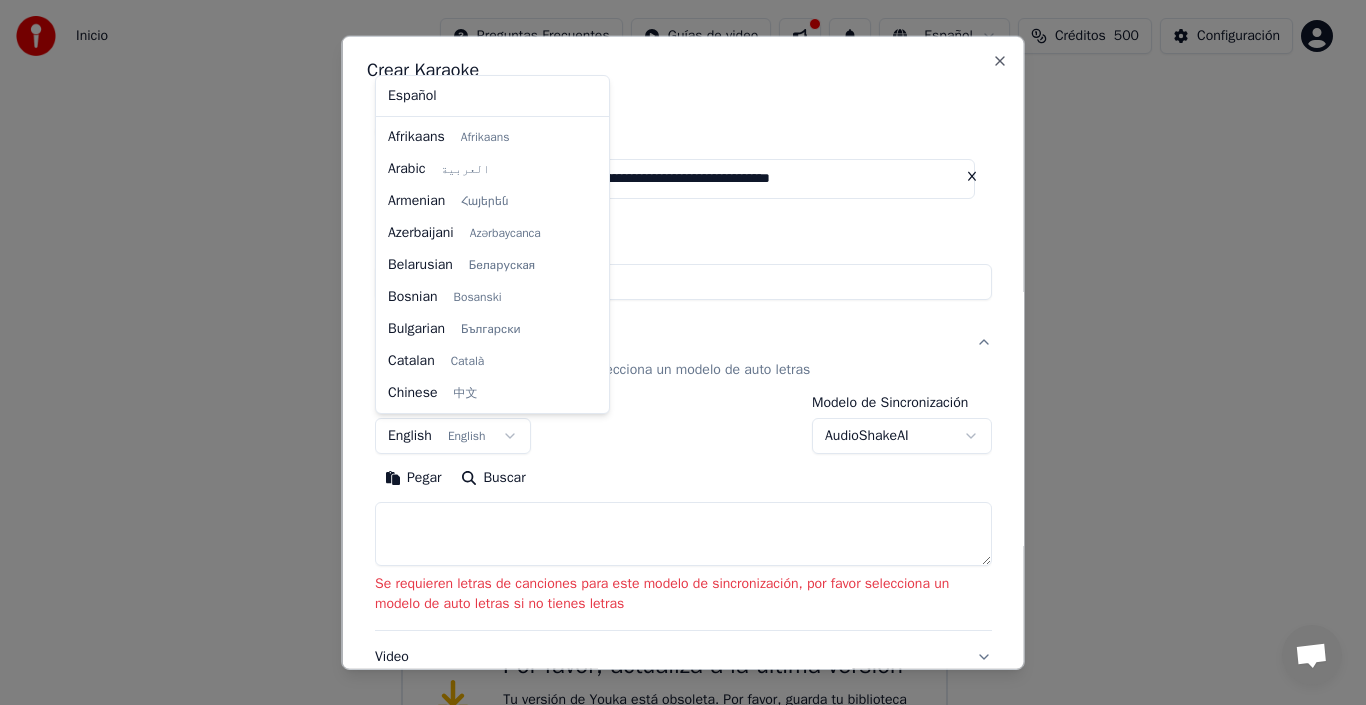 scroll, scrollTop: 160, scrollLeft: 0, axis: vertical 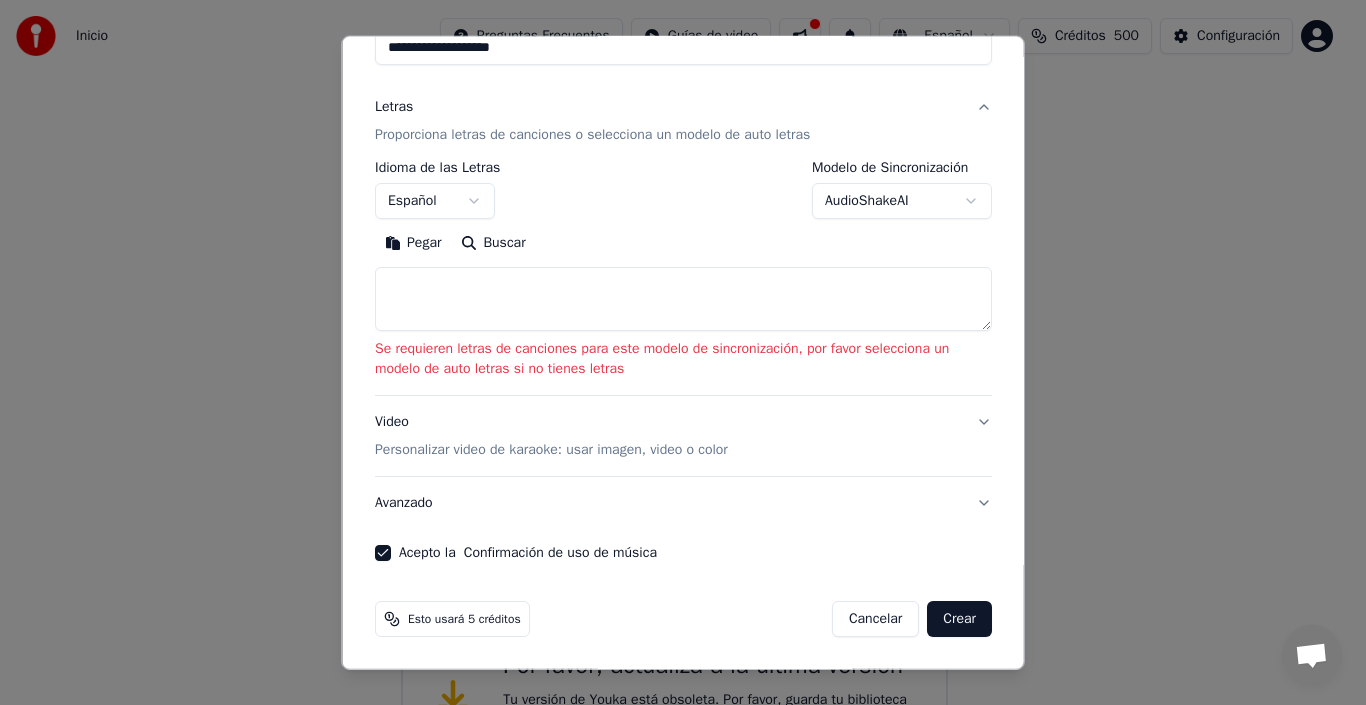 click on "Crear" at bounding box center [959, 619] 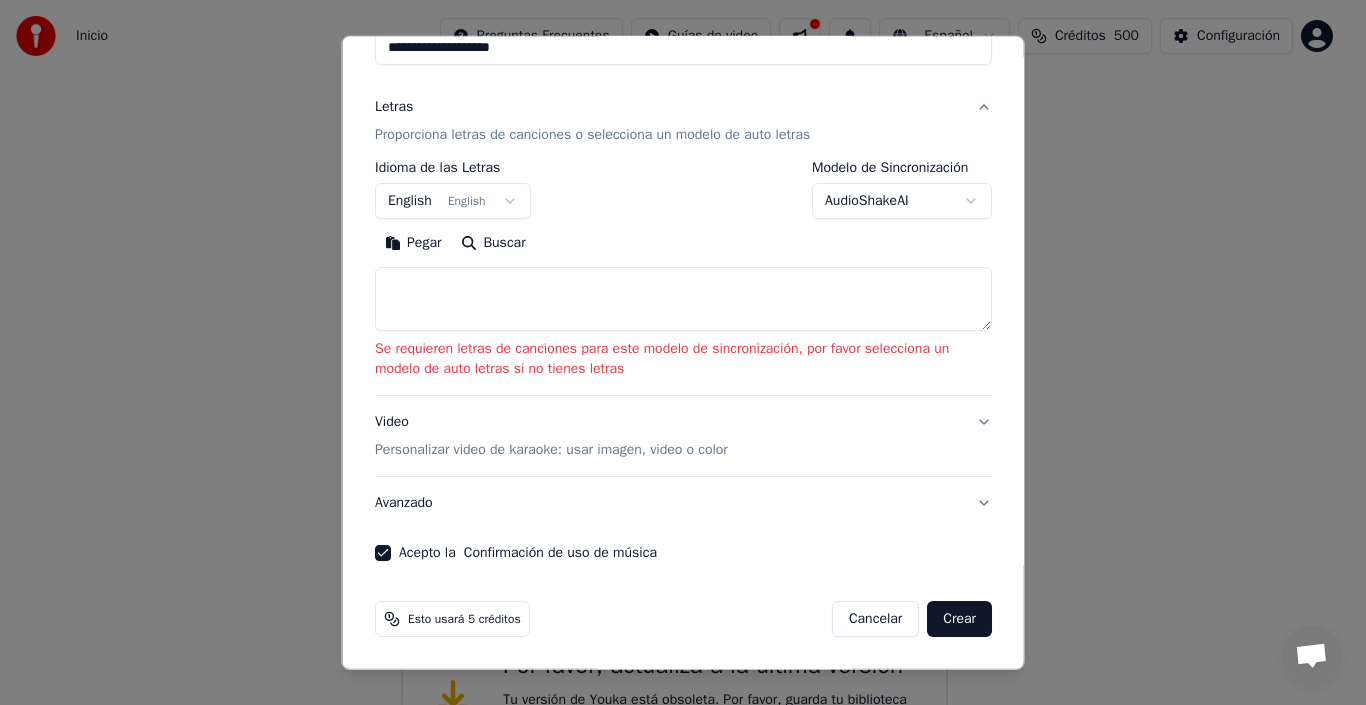 click on "Crear" at bounding box center (959, 619) 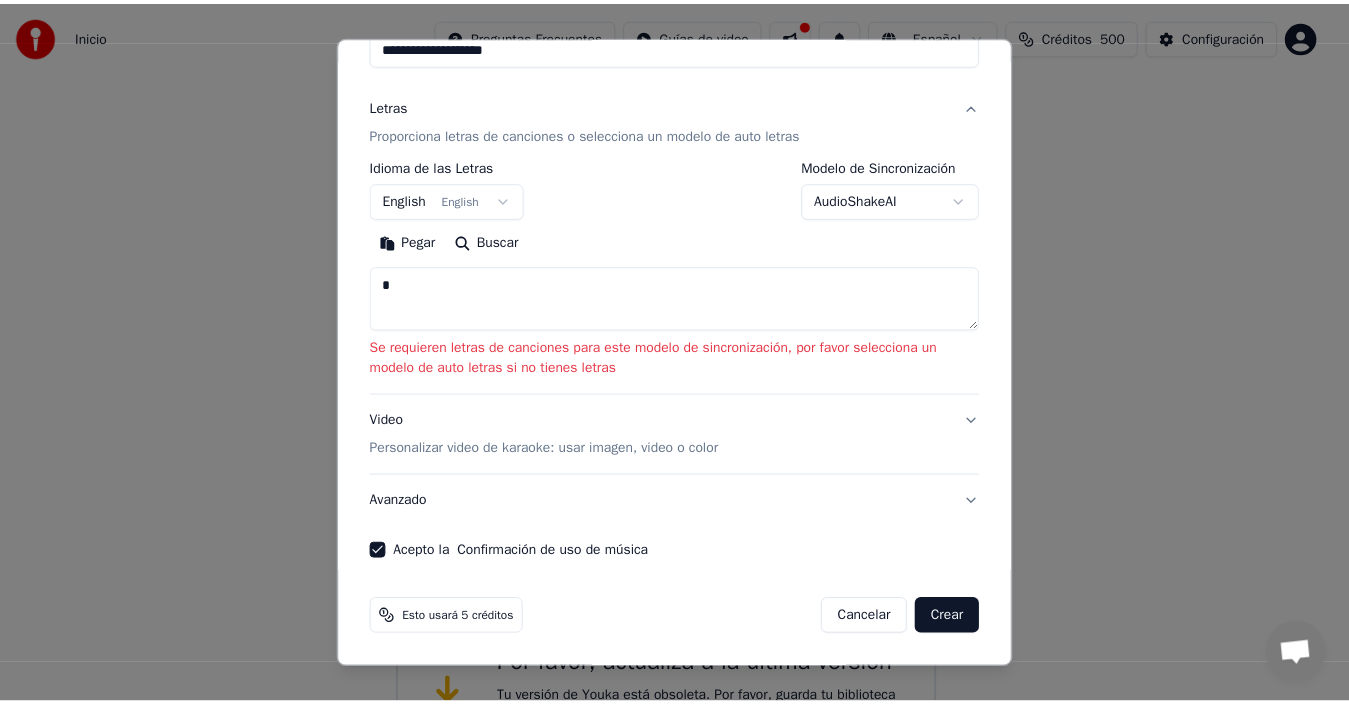scroll, scrollTop: 187, scrollLeft: 0, axis: vertical 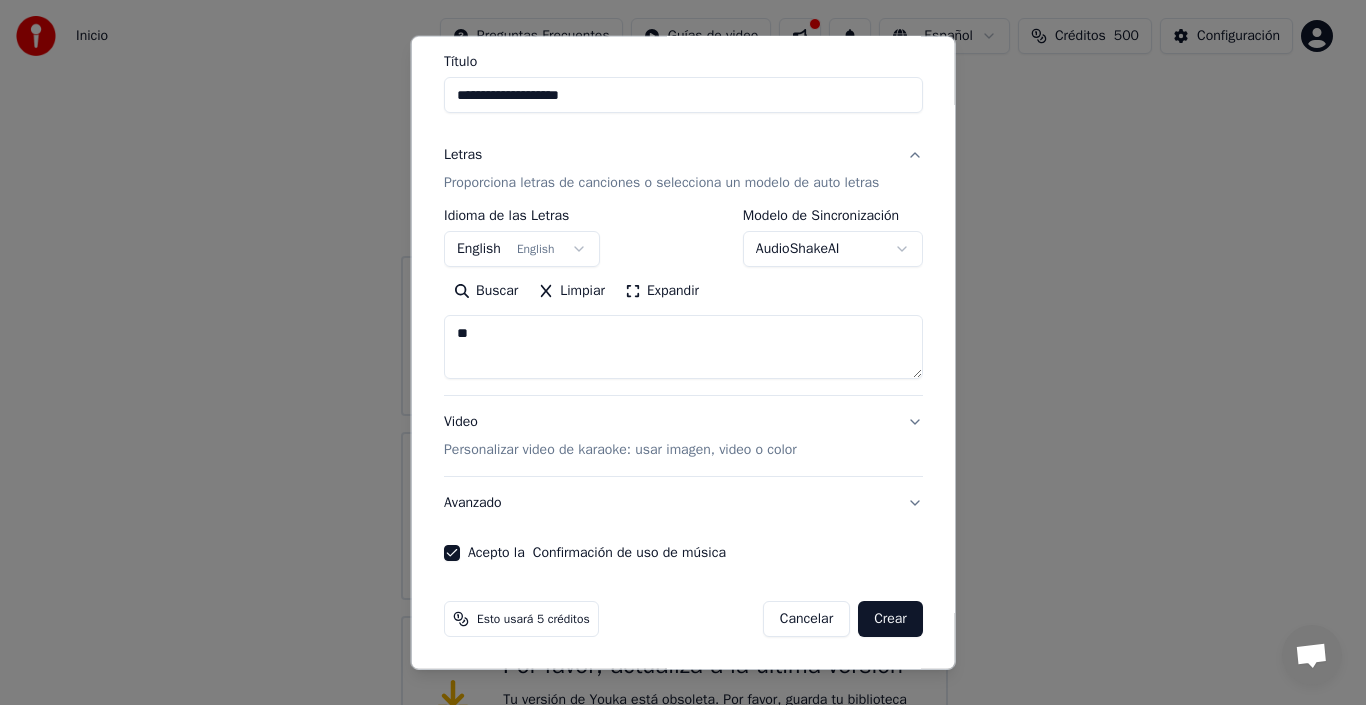 type on "**" 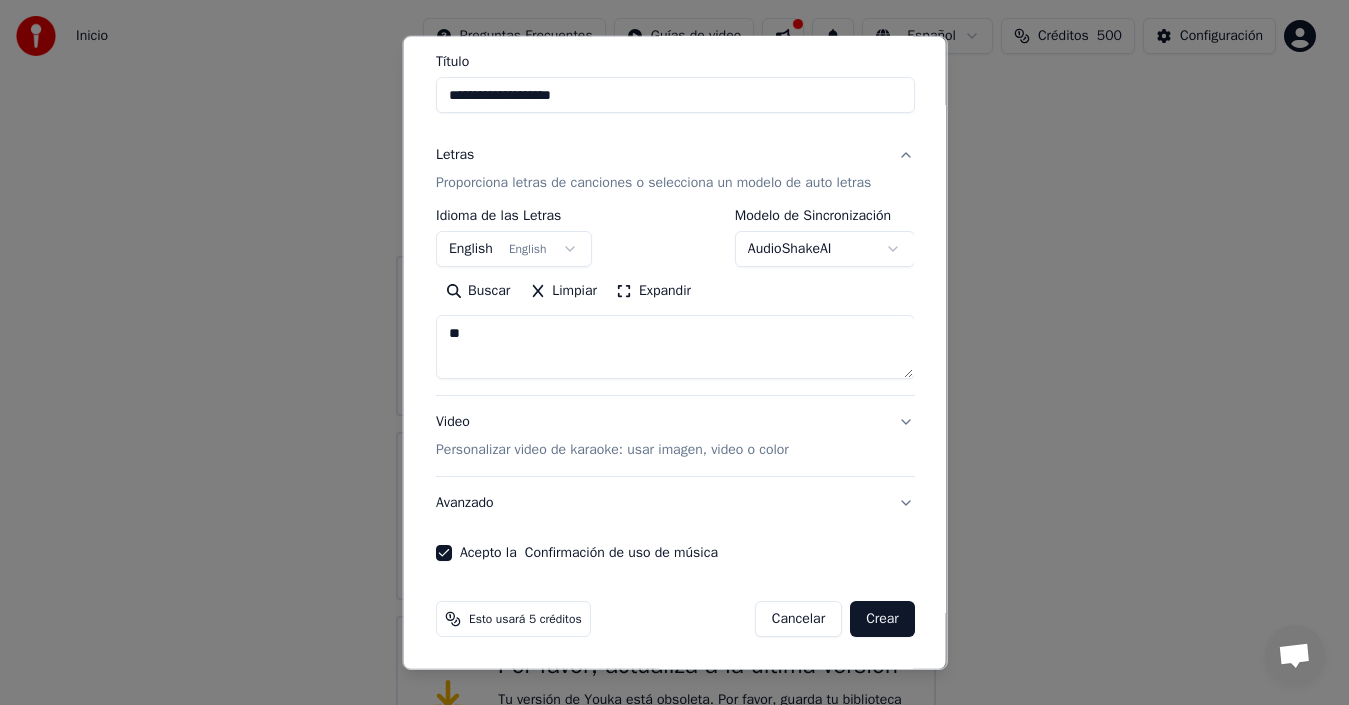 type 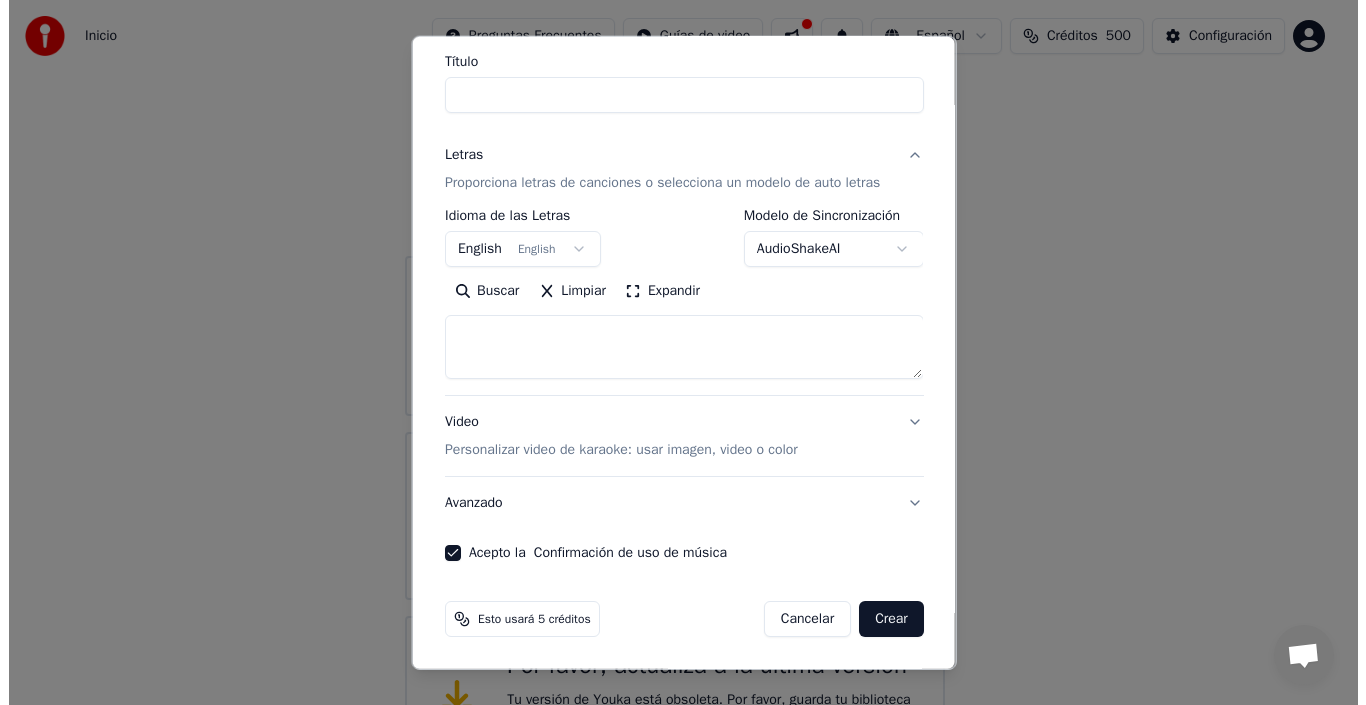 scroll, scrollTop: 159, scrollLeft: 0, axis: vertical 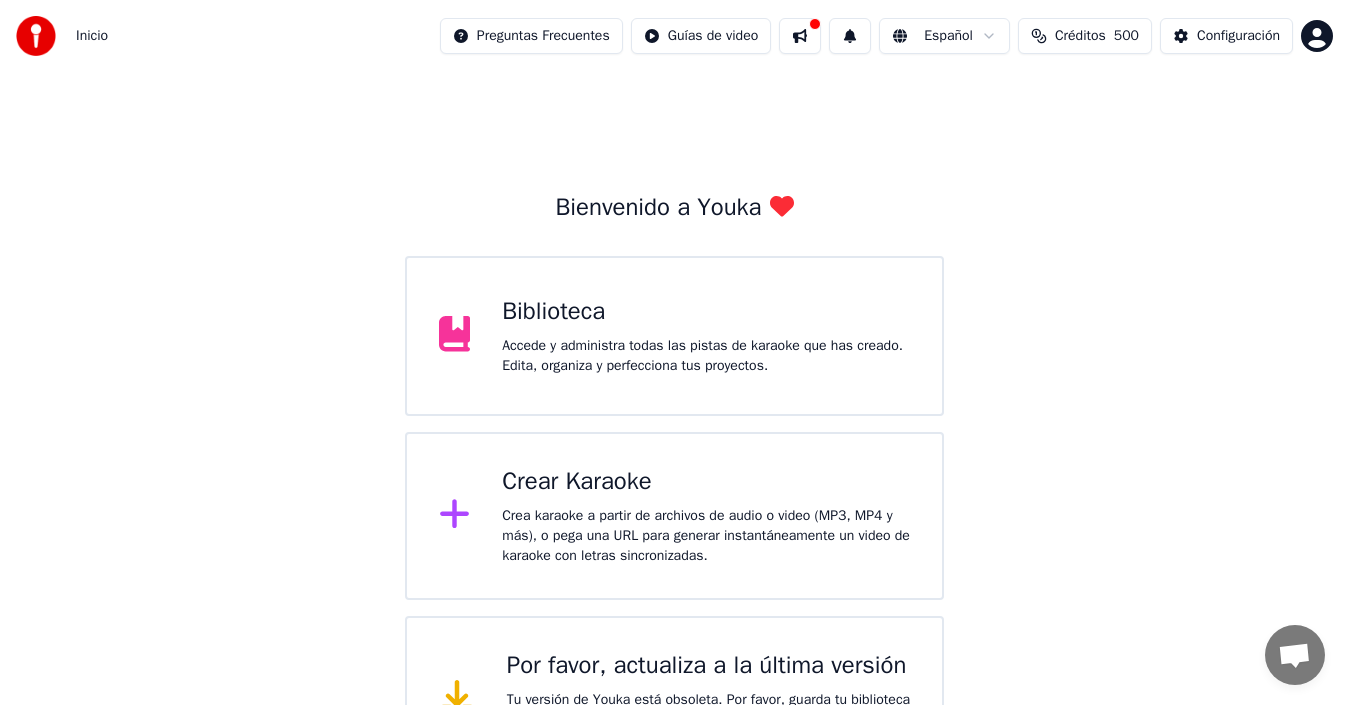 click on "Crear Karaoke" at bounding box center (706, 482) 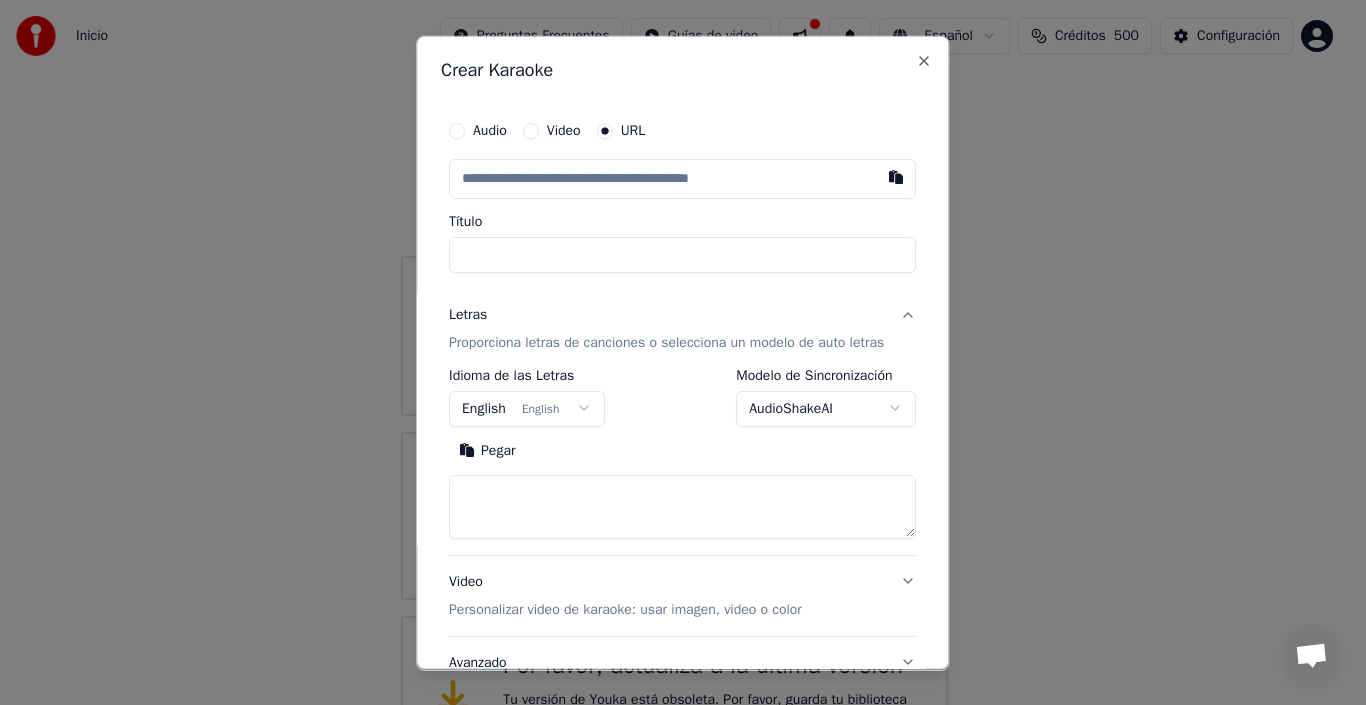 click on "Video" at bounding box center [552, 130] 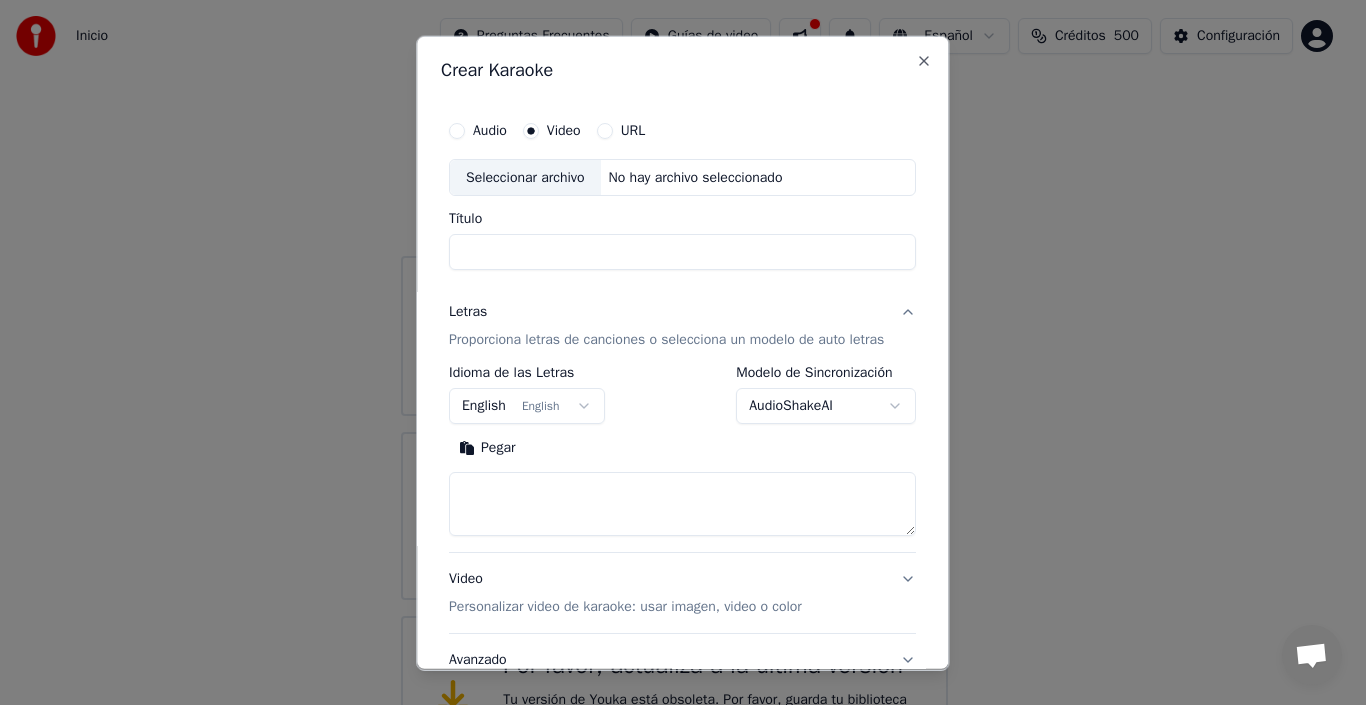 click on "Seleccionar archivo" at bounding box center (525, 177) 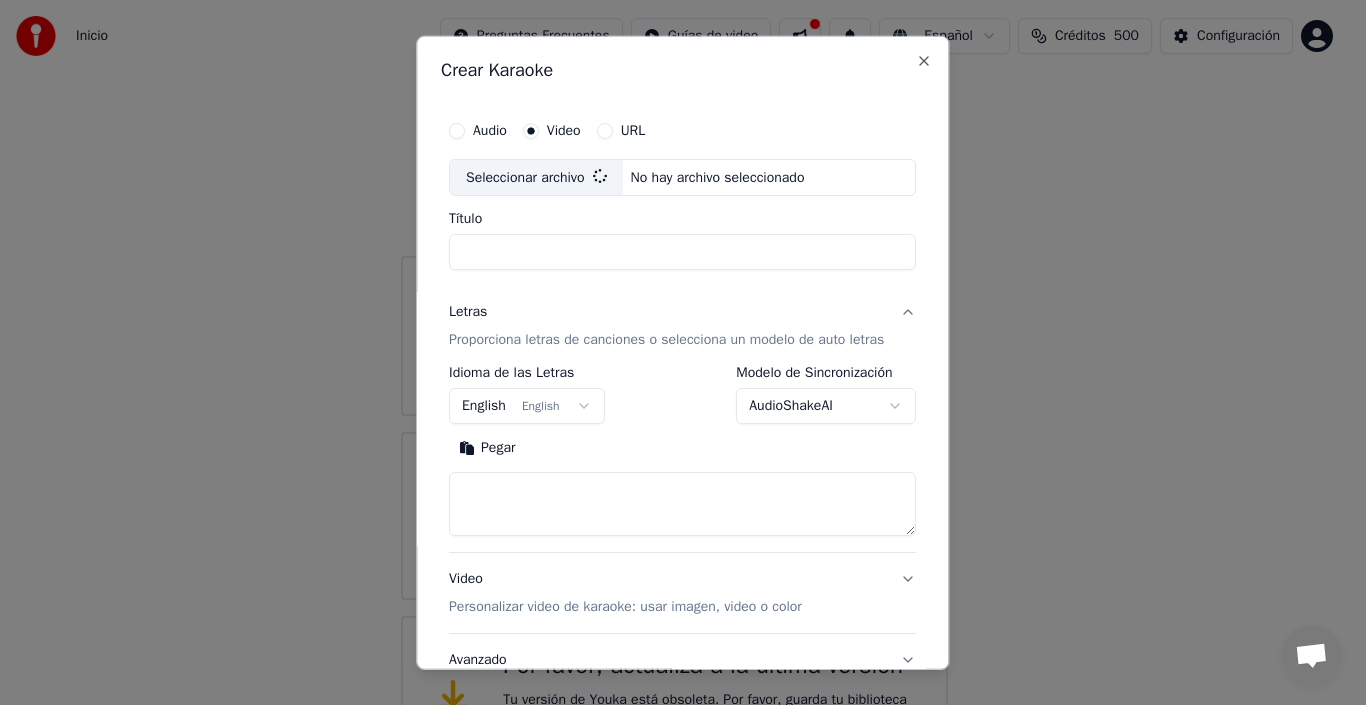 type on "**********" 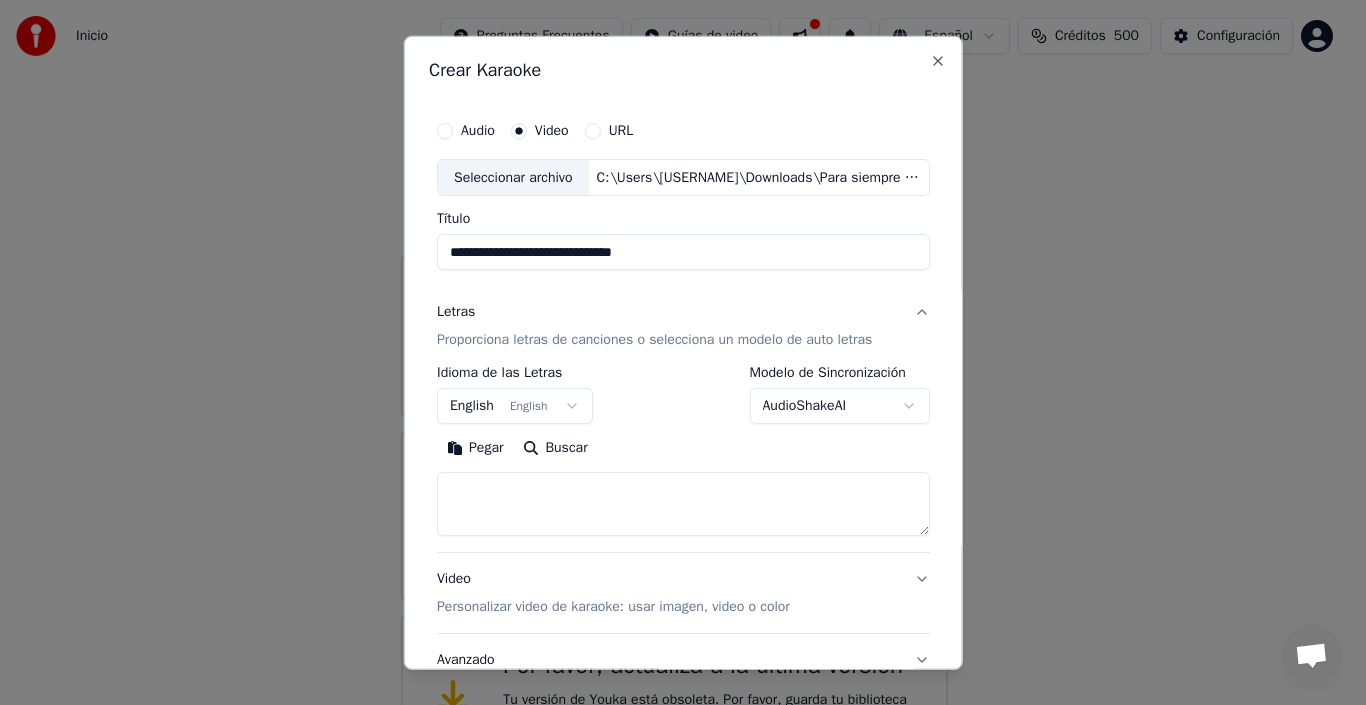 click on "English English" at bounding box center [515, 406] 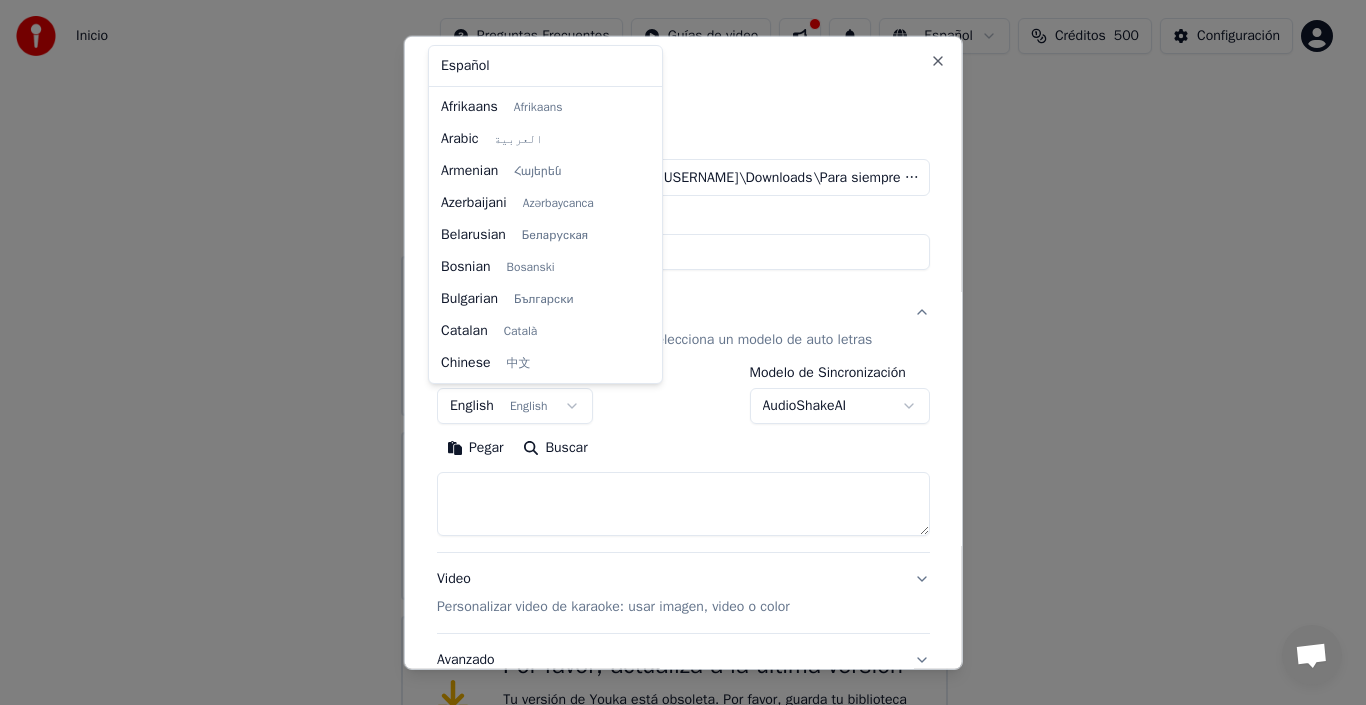 scroll, scrollTop: 160, scrollLeft: 0, axis: vertical 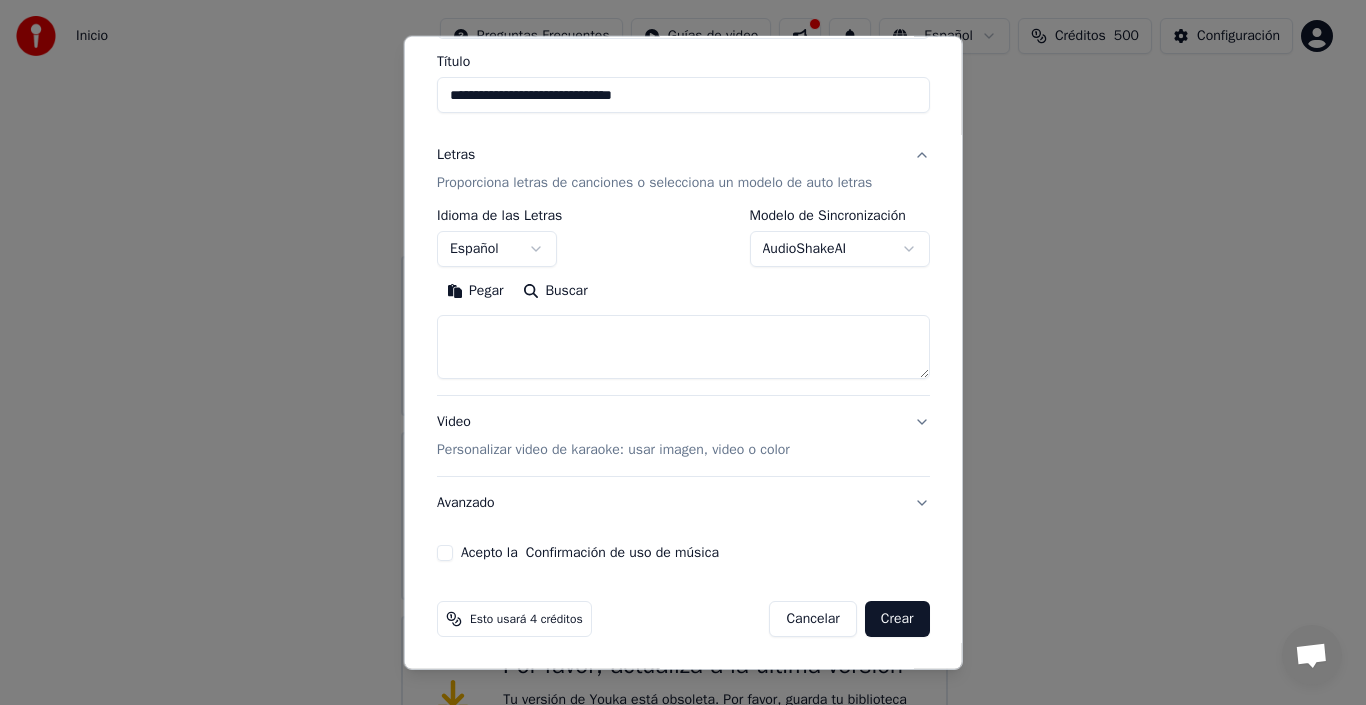 drag, startPoint x: 438, startPoint y: 546, endPoint x: 509, endPoint y: 576, distance: 77.07788 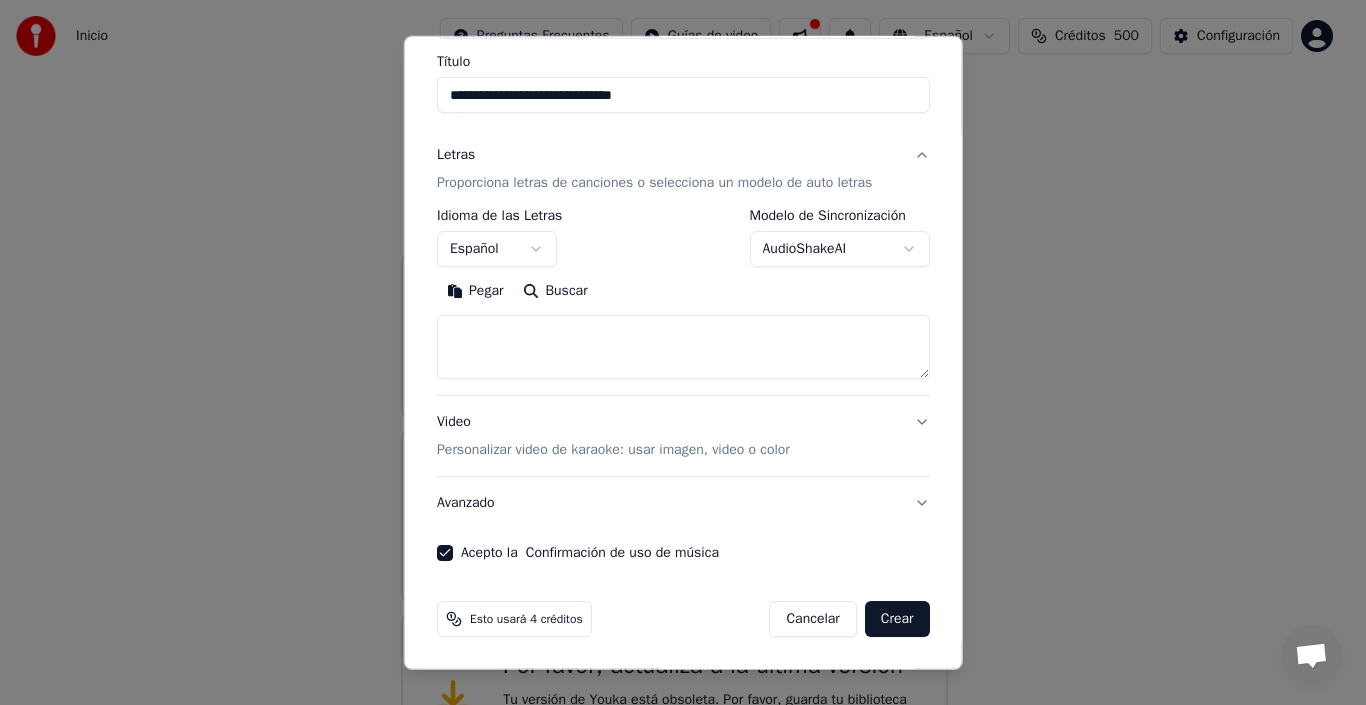 click on "Crear" at bounding box center [897, 619] 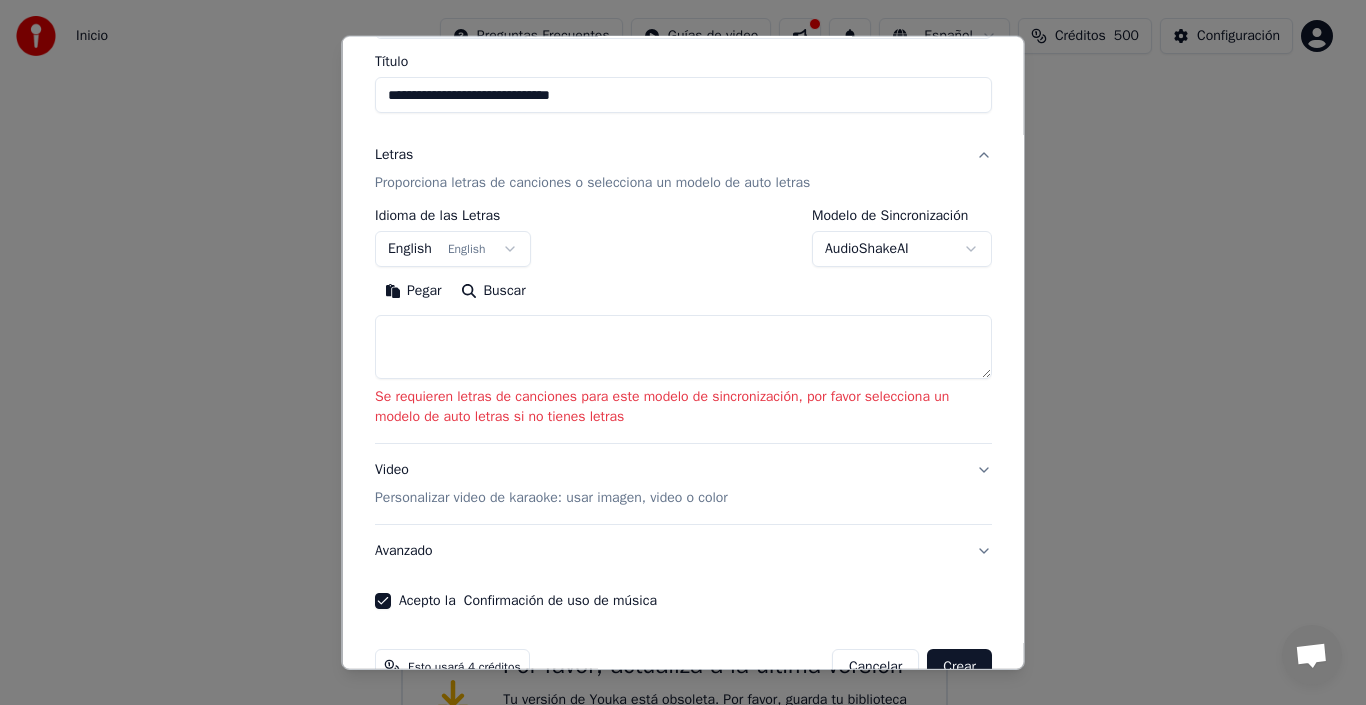 click on "English English" at bounding box center [453, 249] 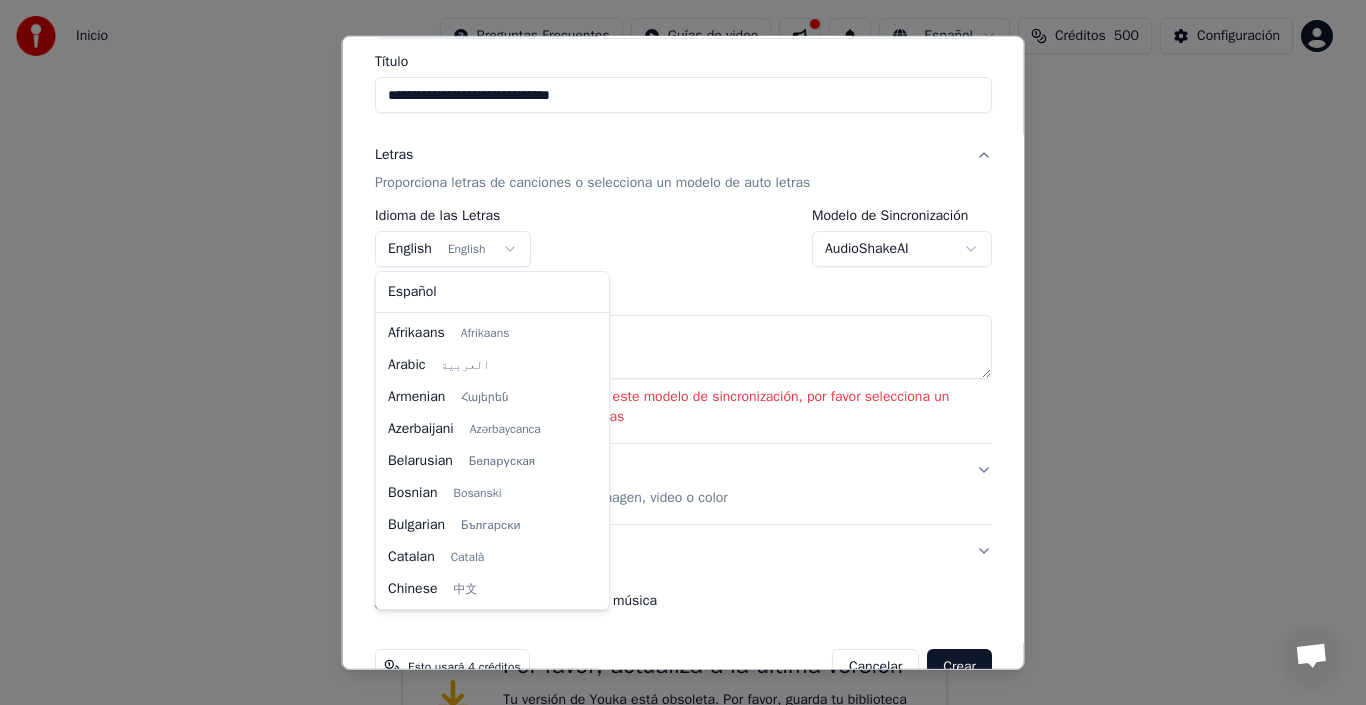 scroll, scrollTop: 160, scrollLeft: 0, axis: vertical 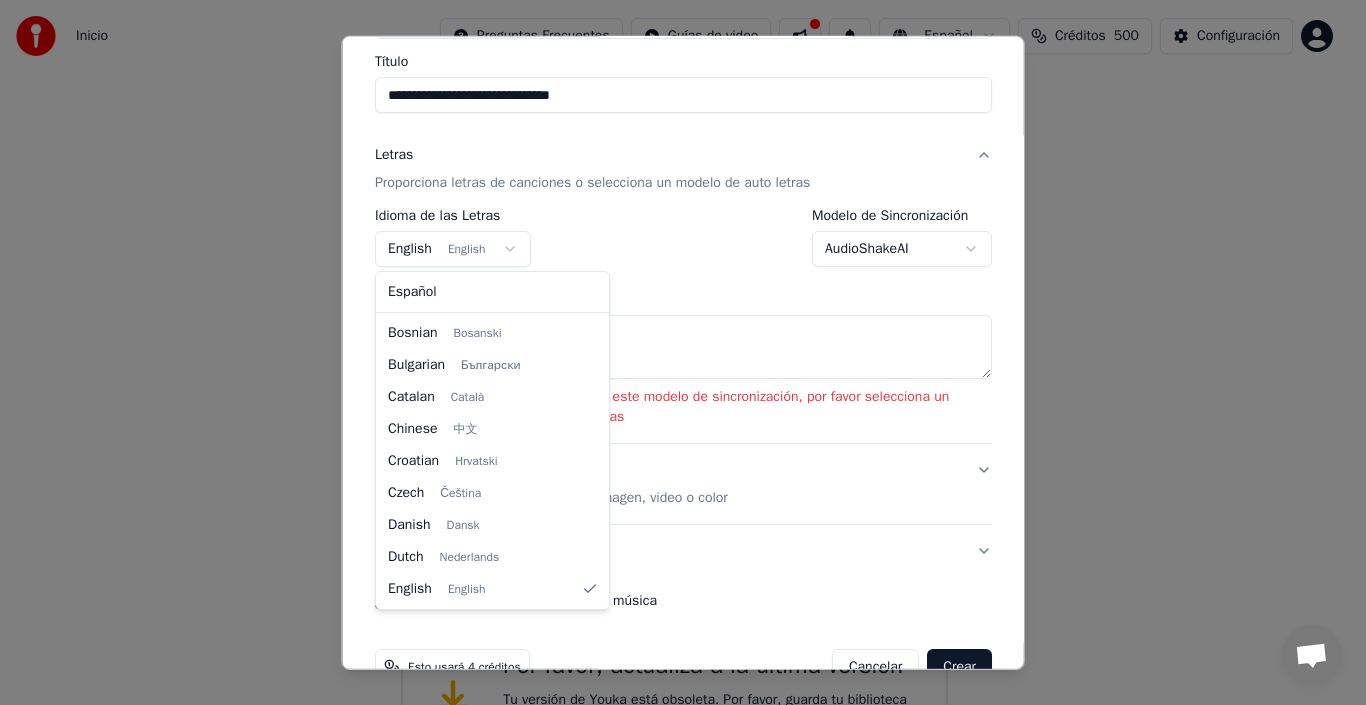 select on "**" 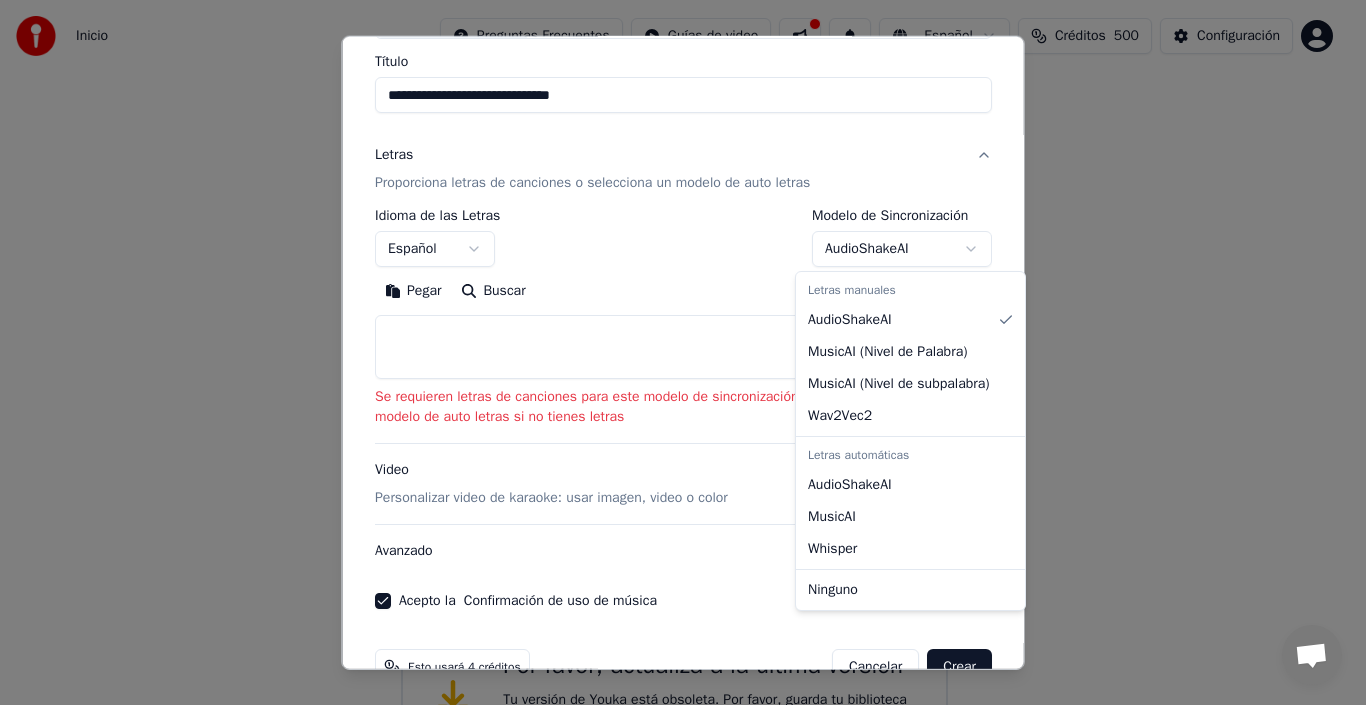 click on "**********" at bounding box center [674, 392] 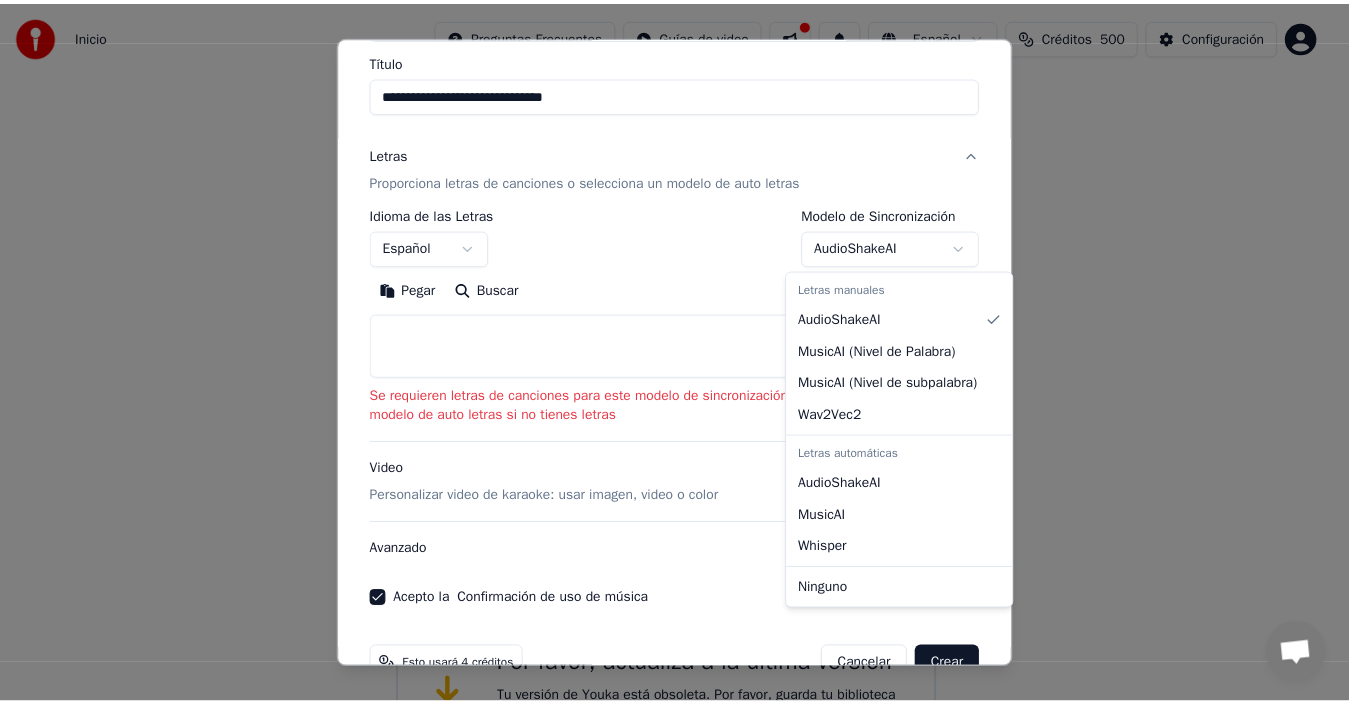 scroll, scrollTop: 45, scrollLeft: 0, axis: vertical 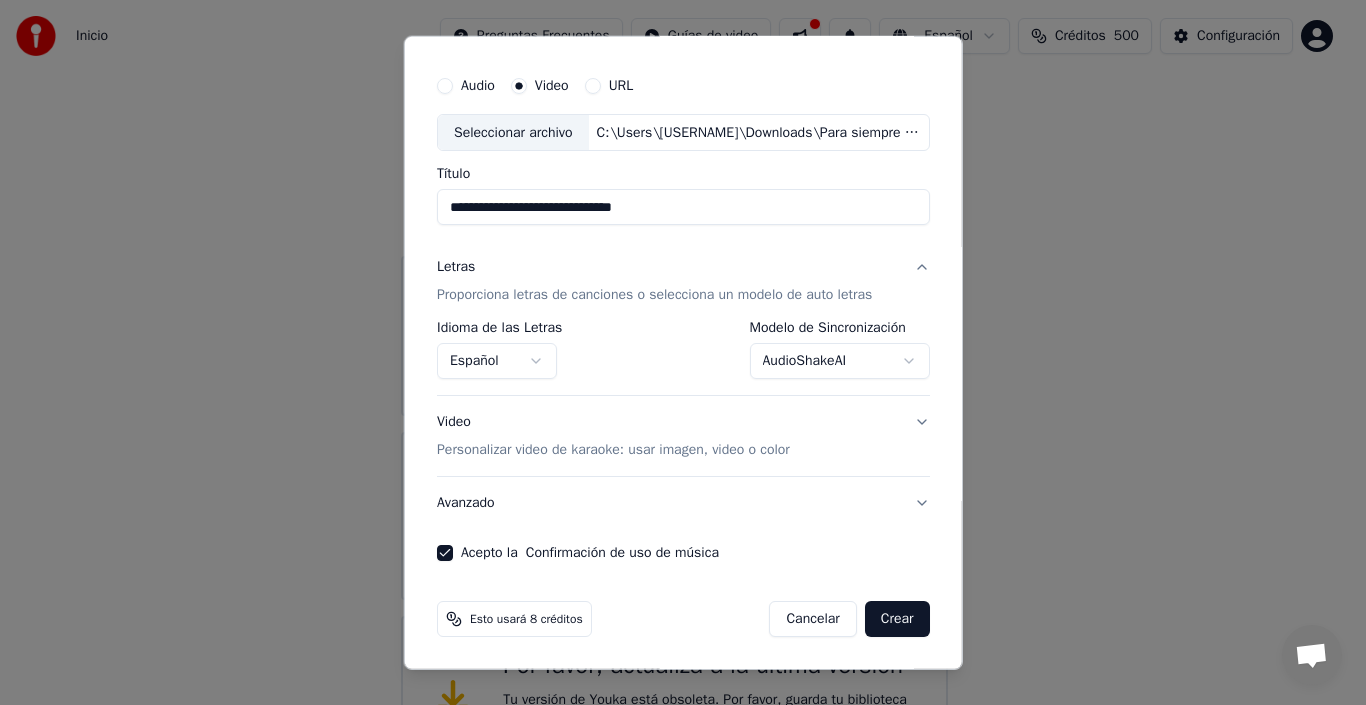 click on "Crear" at bounding box center (897, 619) 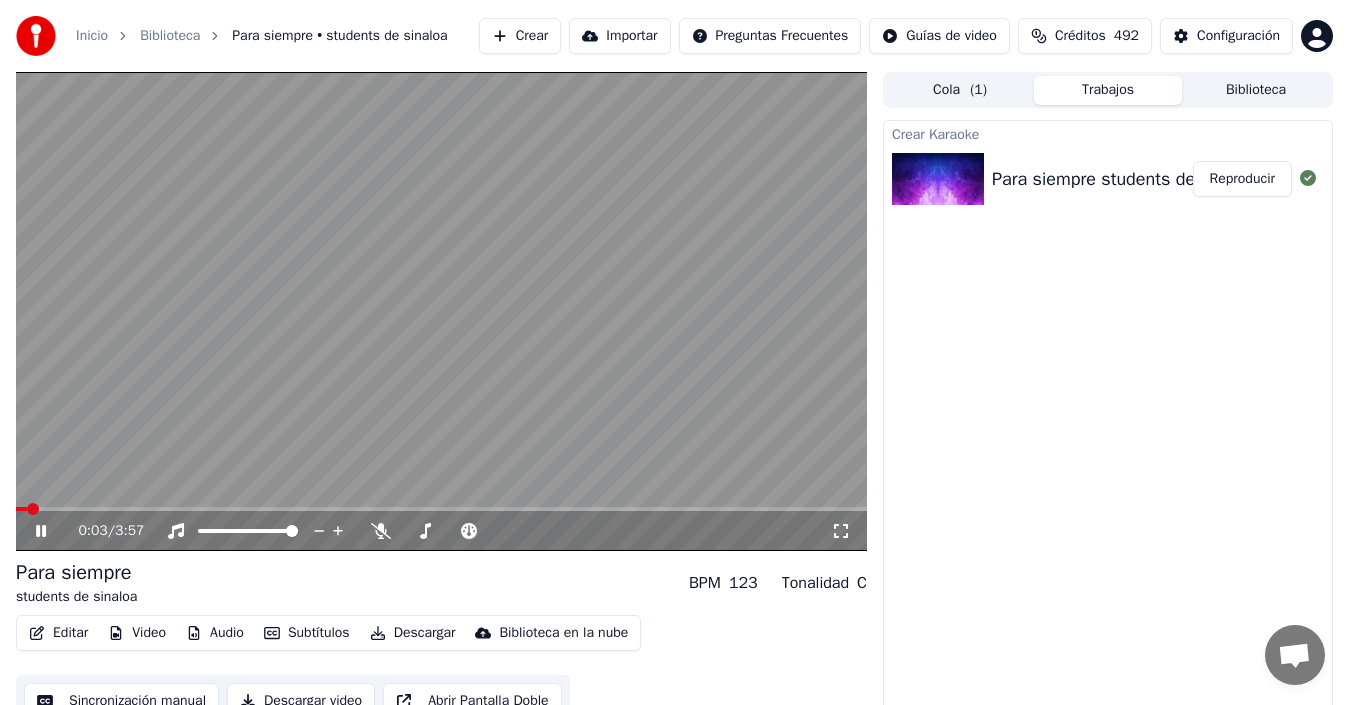 click 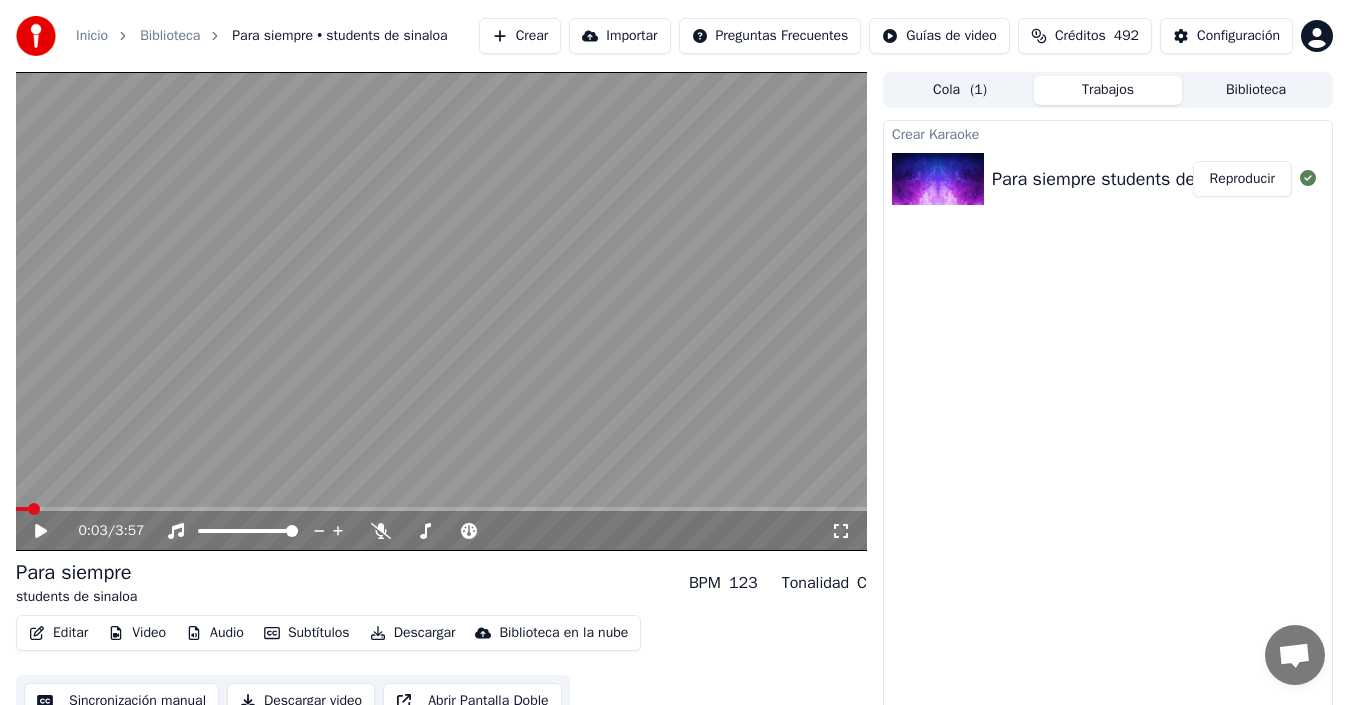 scroll, scrollTop: 32, scrollLeft: 0, axis: vertical 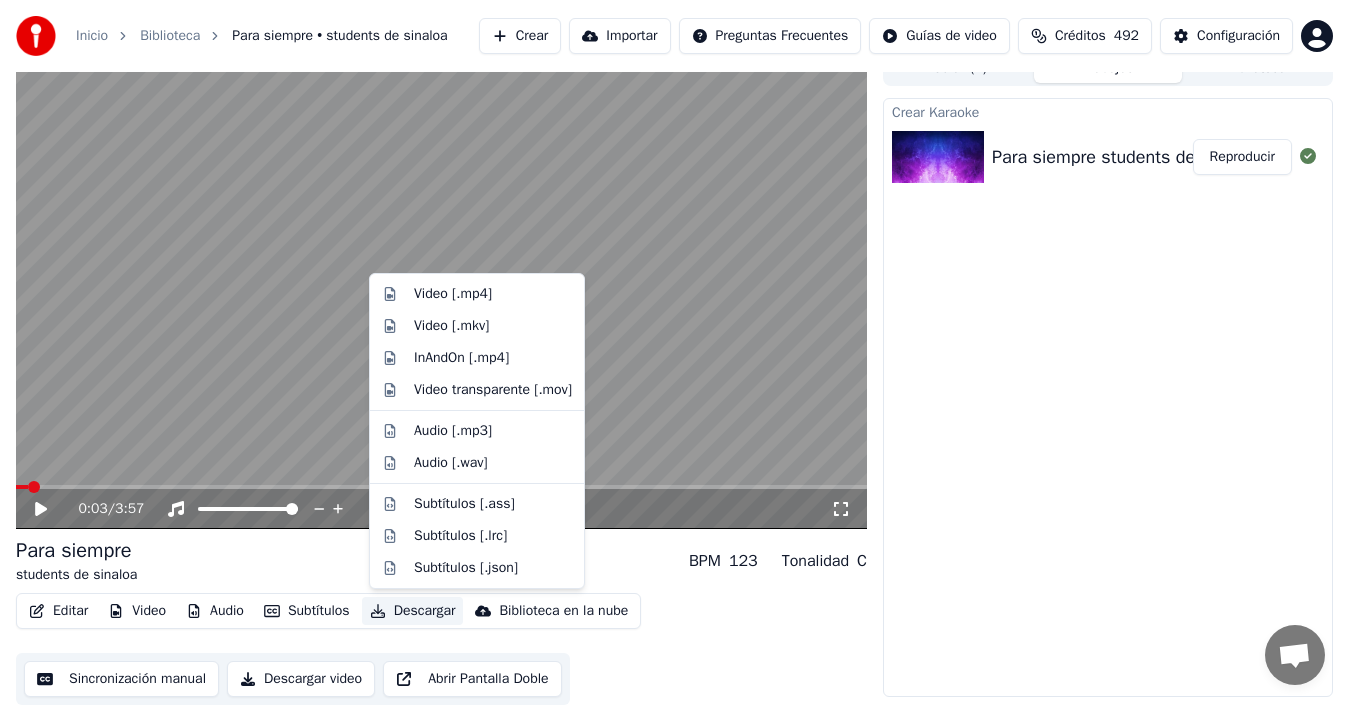 click on "Descargar" at bounding box center (413, 611) 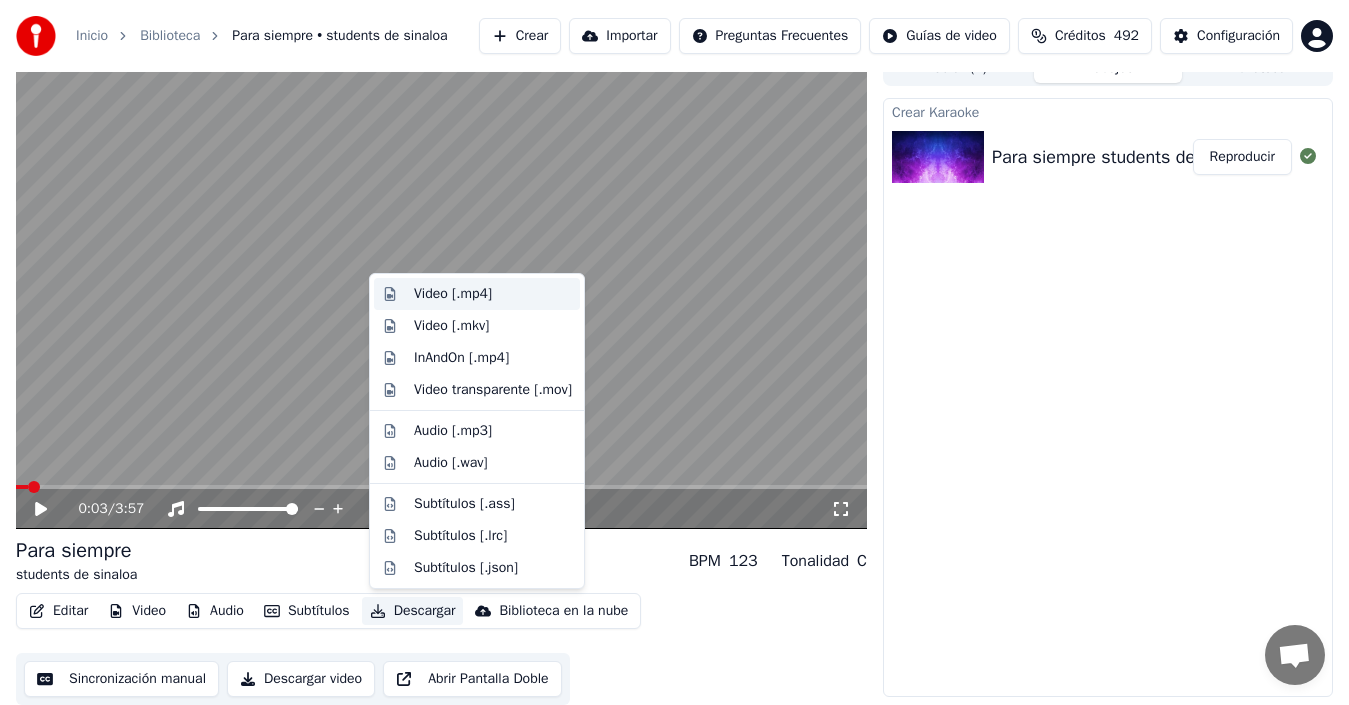 click on "Video [.mp4]" at bounding box center (493, 294) 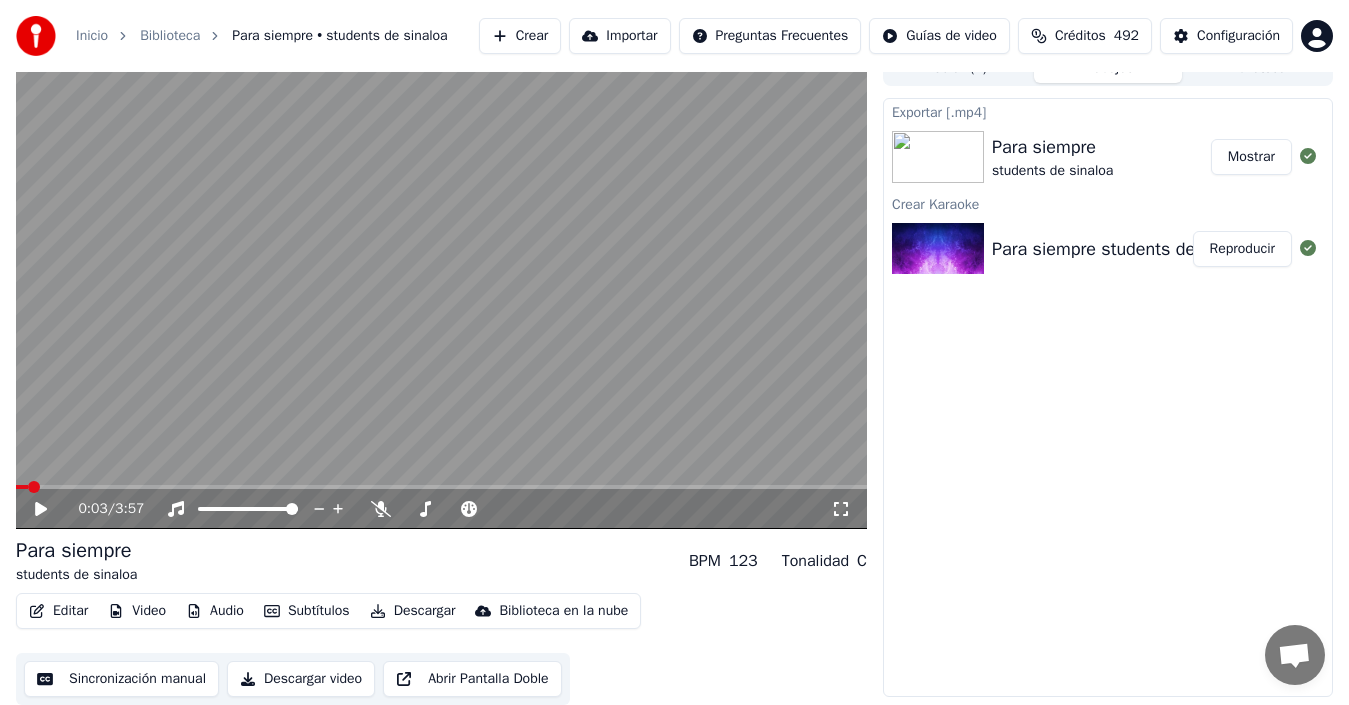 click on "Mostrar" at bounding box center (1251, 157) 